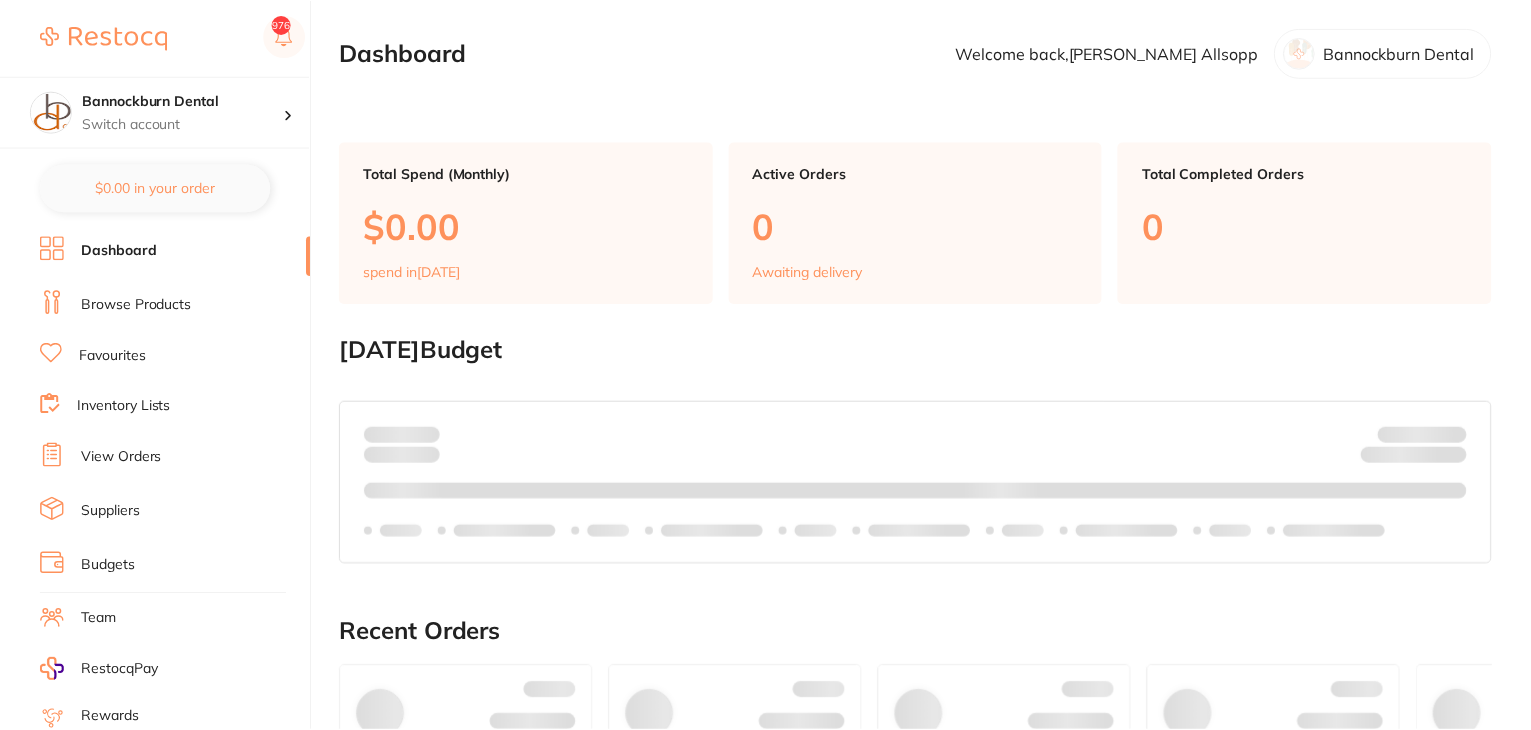 scroll, scrollTop: 0, scrollLeft: 0, axis: both 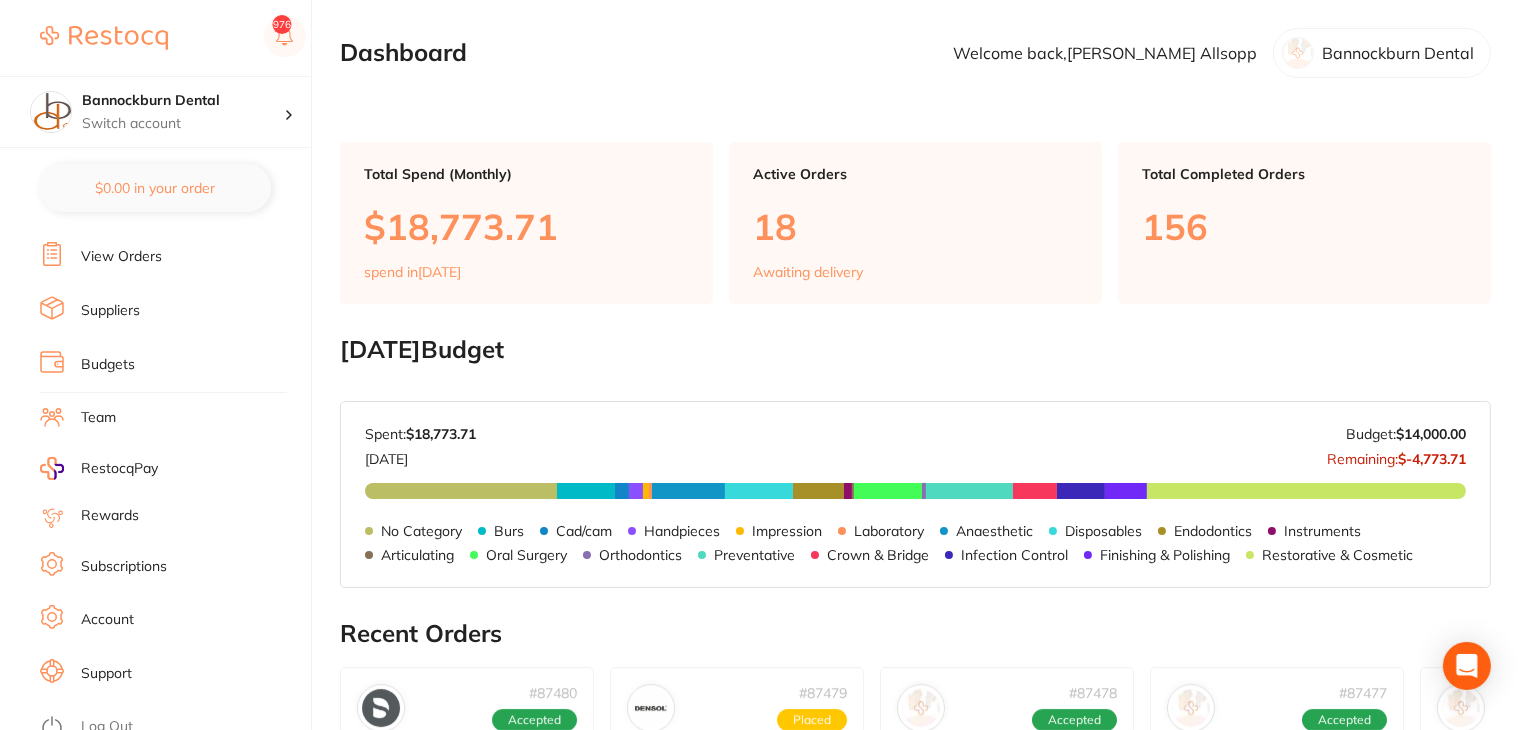 click on "Team" at bounding box center [98, 418] 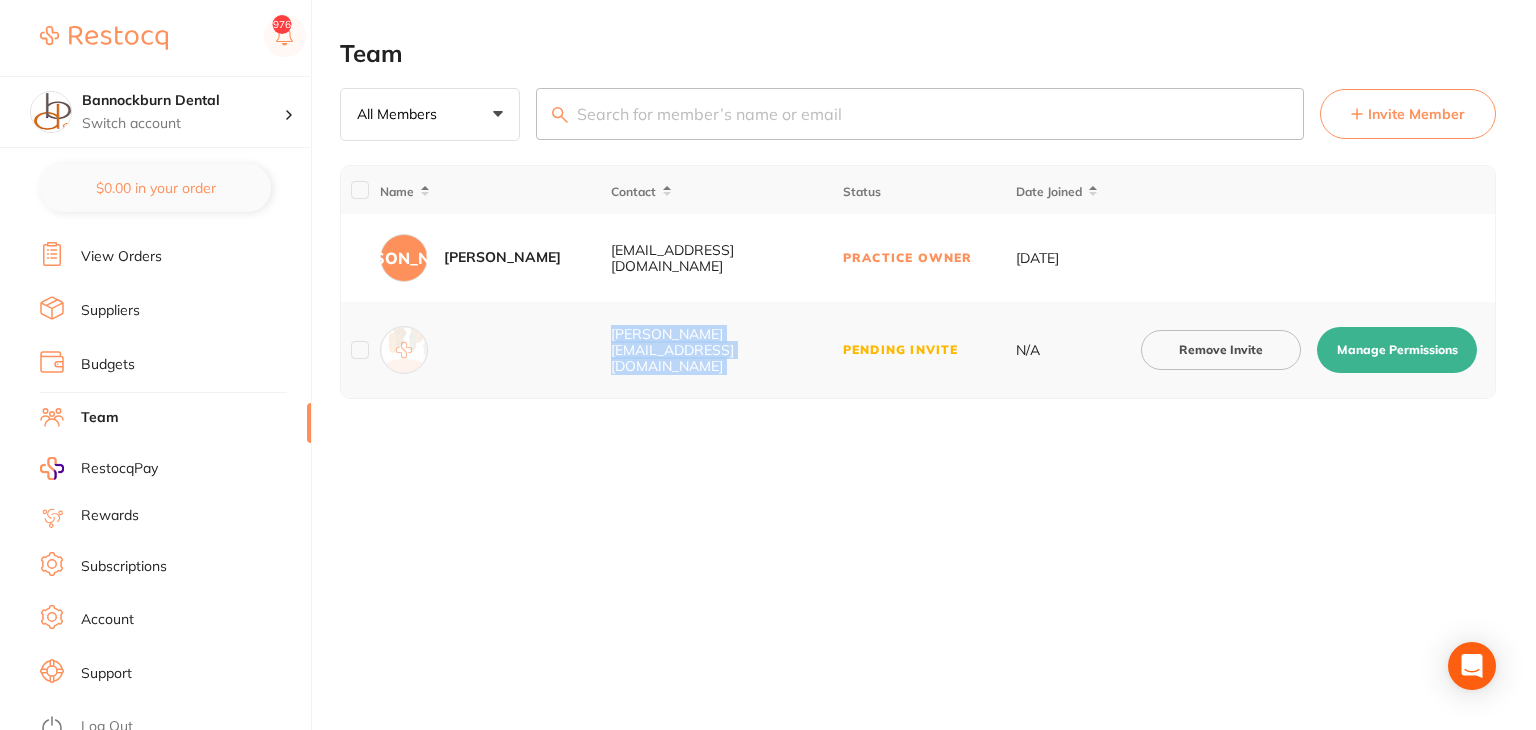 drag, startPoint x: 844, startPoint y: 346, endPoint x: 584, endPoint y: 335, distance: 260.23257 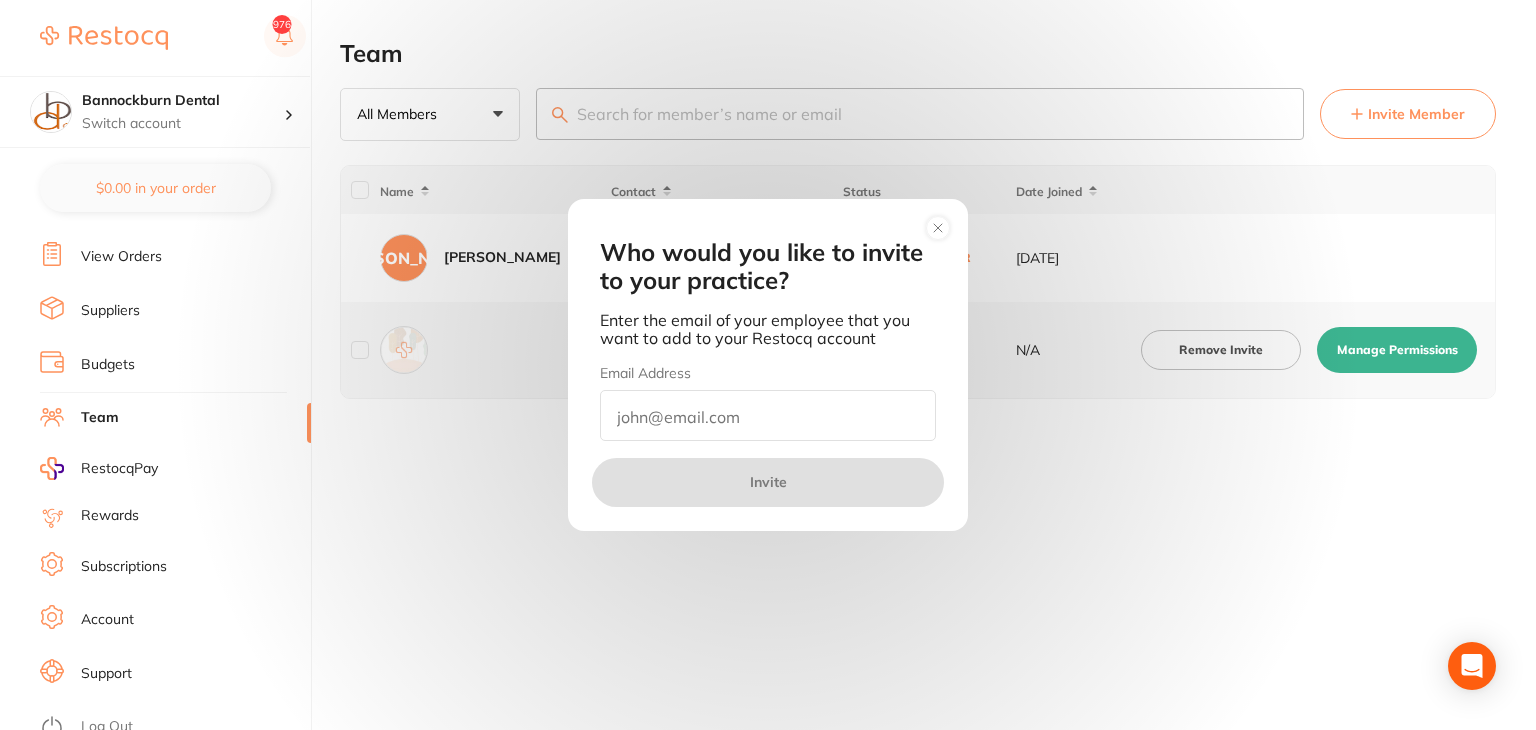 click at bounding box center [768, 415] 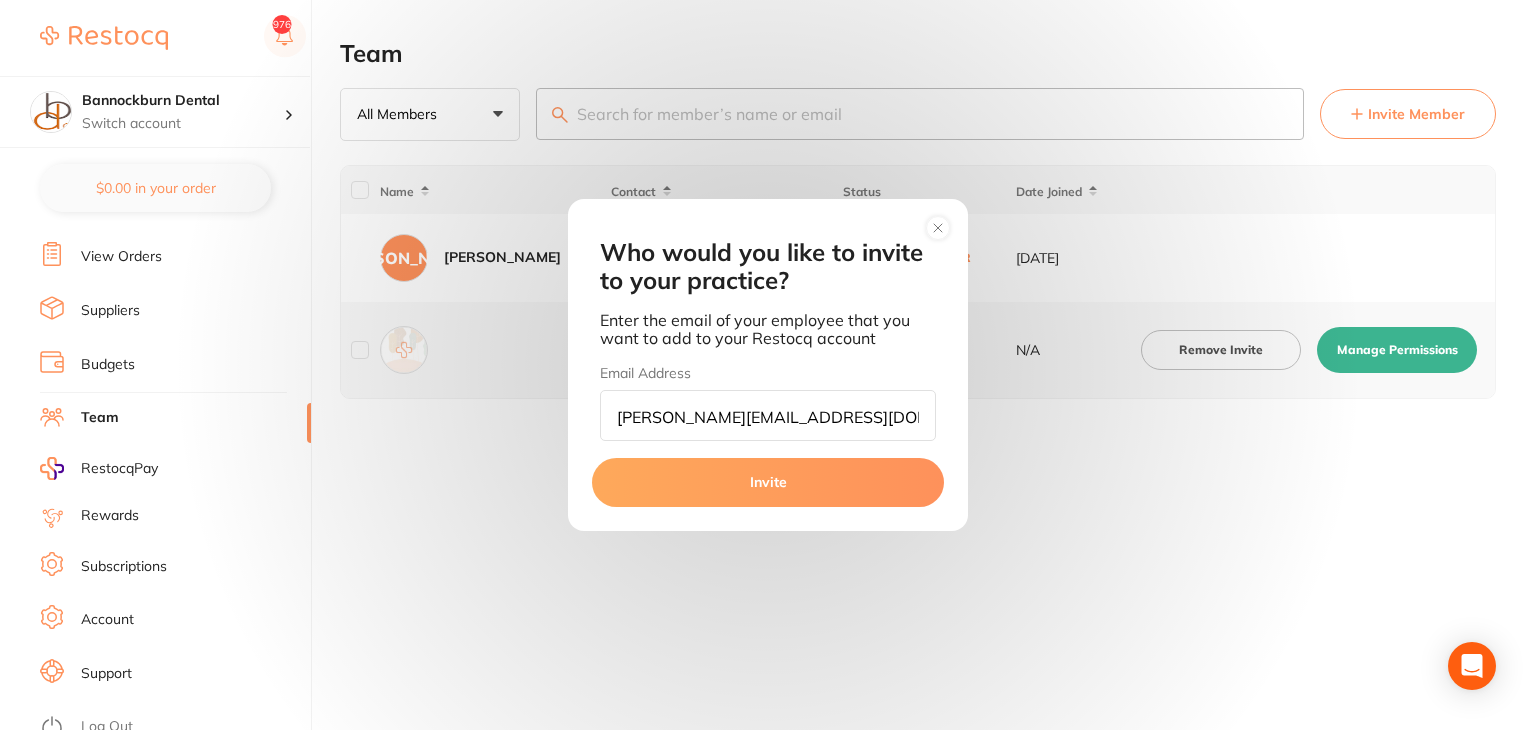 drag, startPoint x: 618, startPoint y: 418, endPoint x: 805, endPoint y: 474, distance: 195.20502 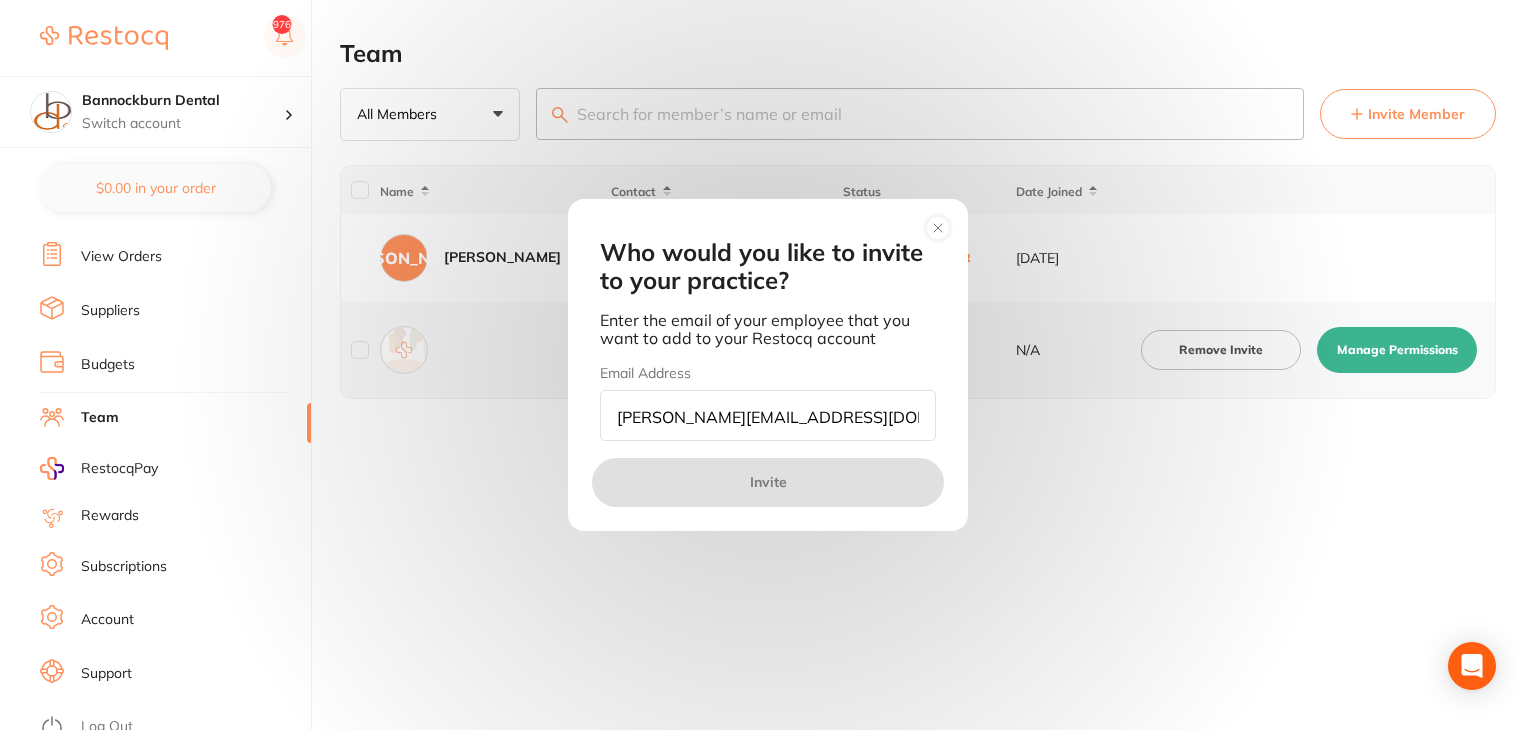 click 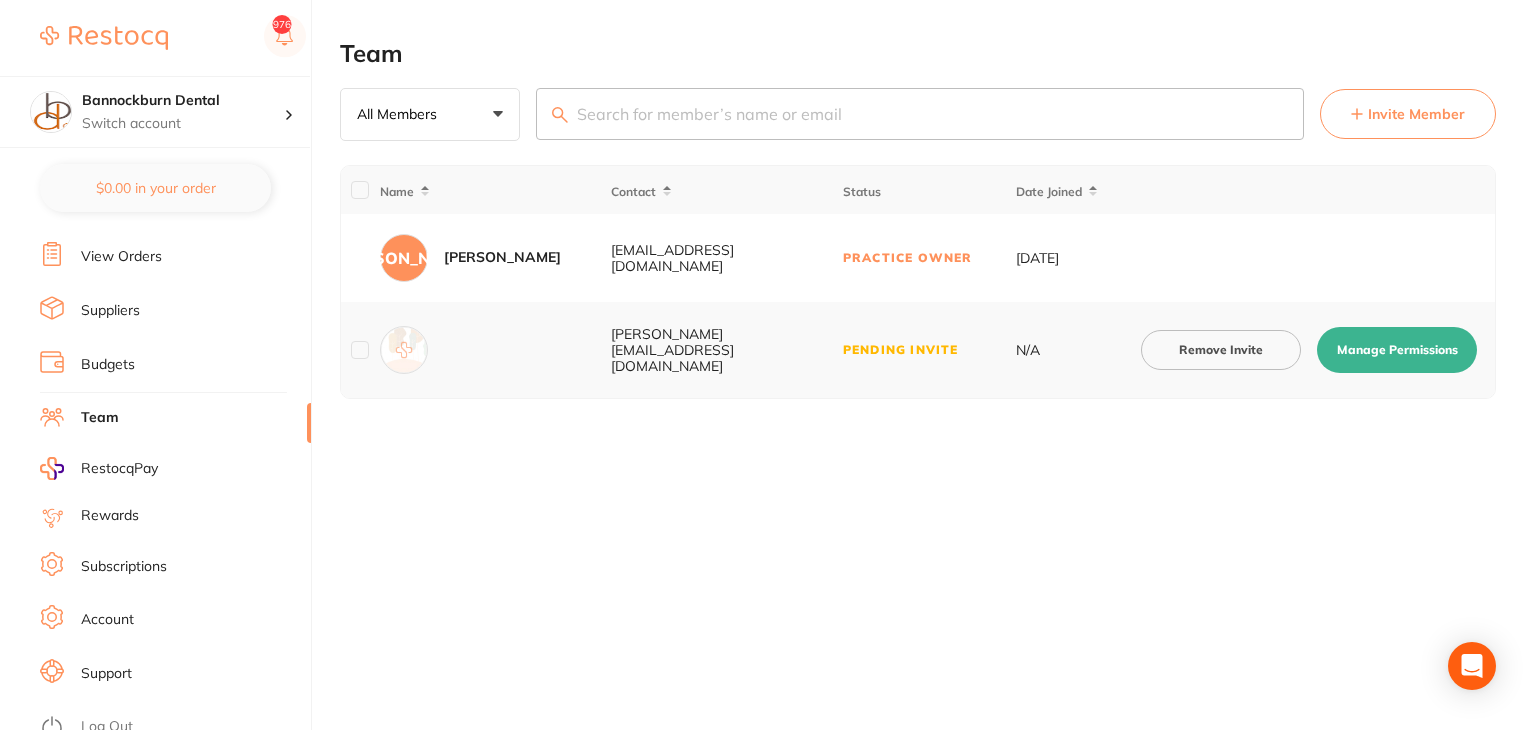 click on "Remove Invite" at bounding box center [1221, 350] 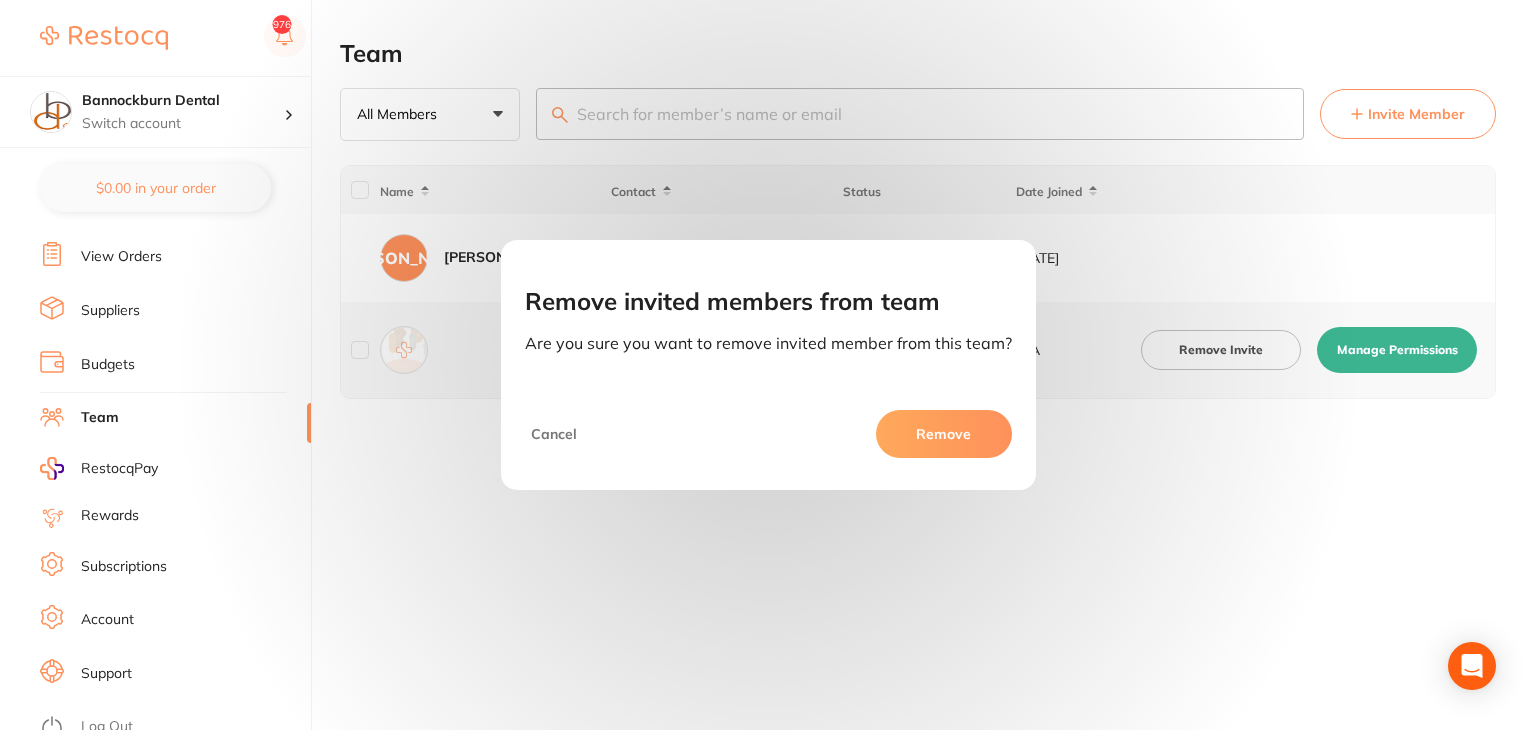 click on "Remove" at bounding box center [944, 434] 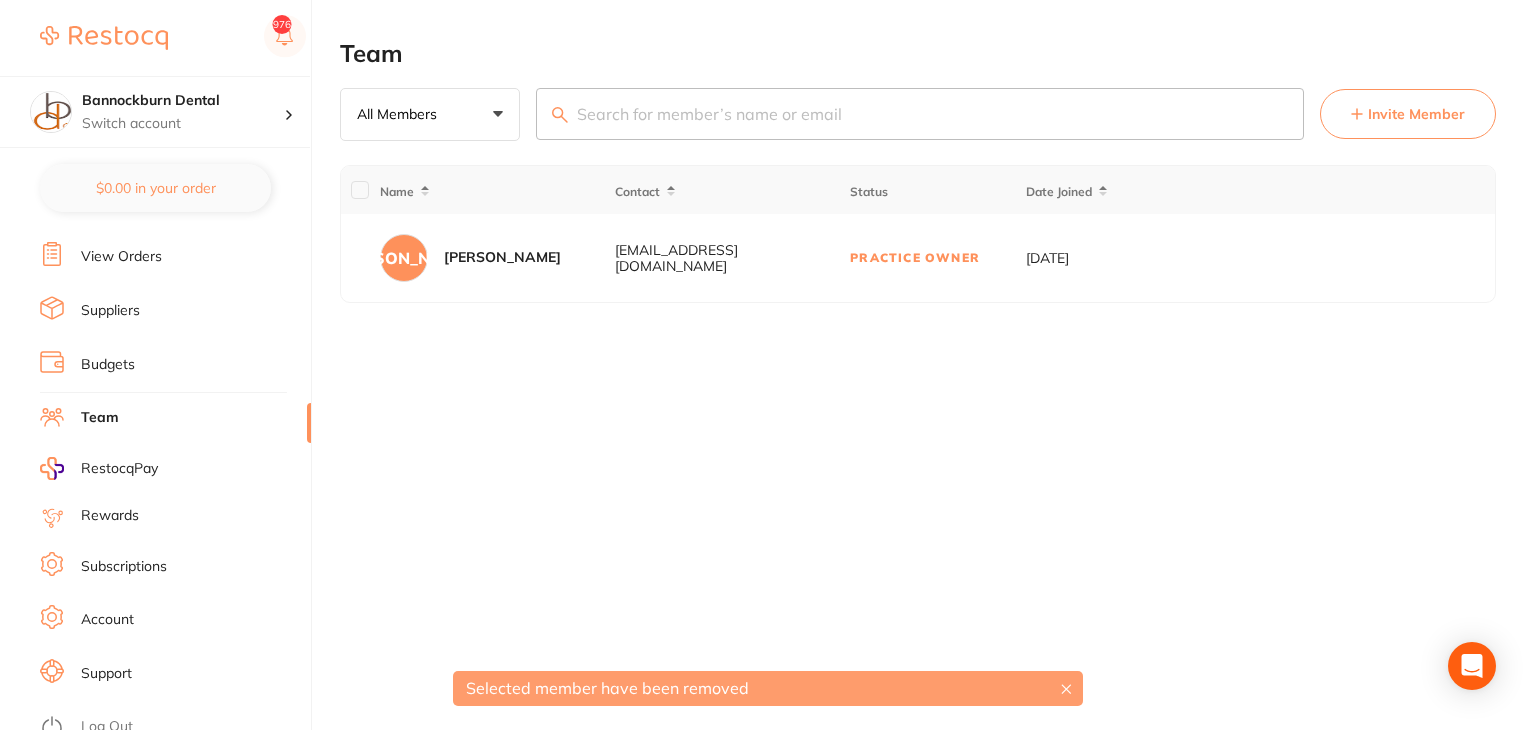 click on "Invite Member" at bounding box center (1416, 114) 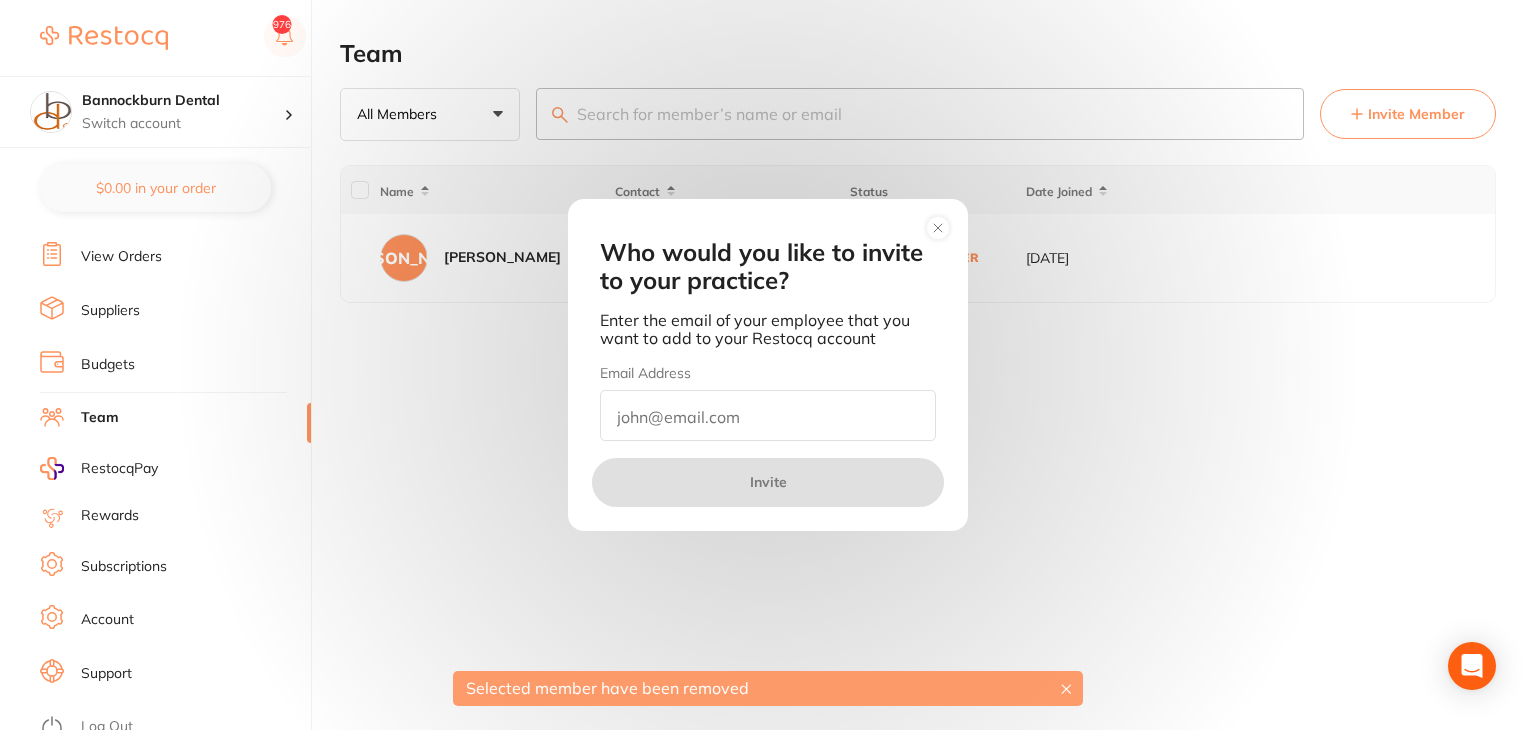 click at bounding box center (768, 415) 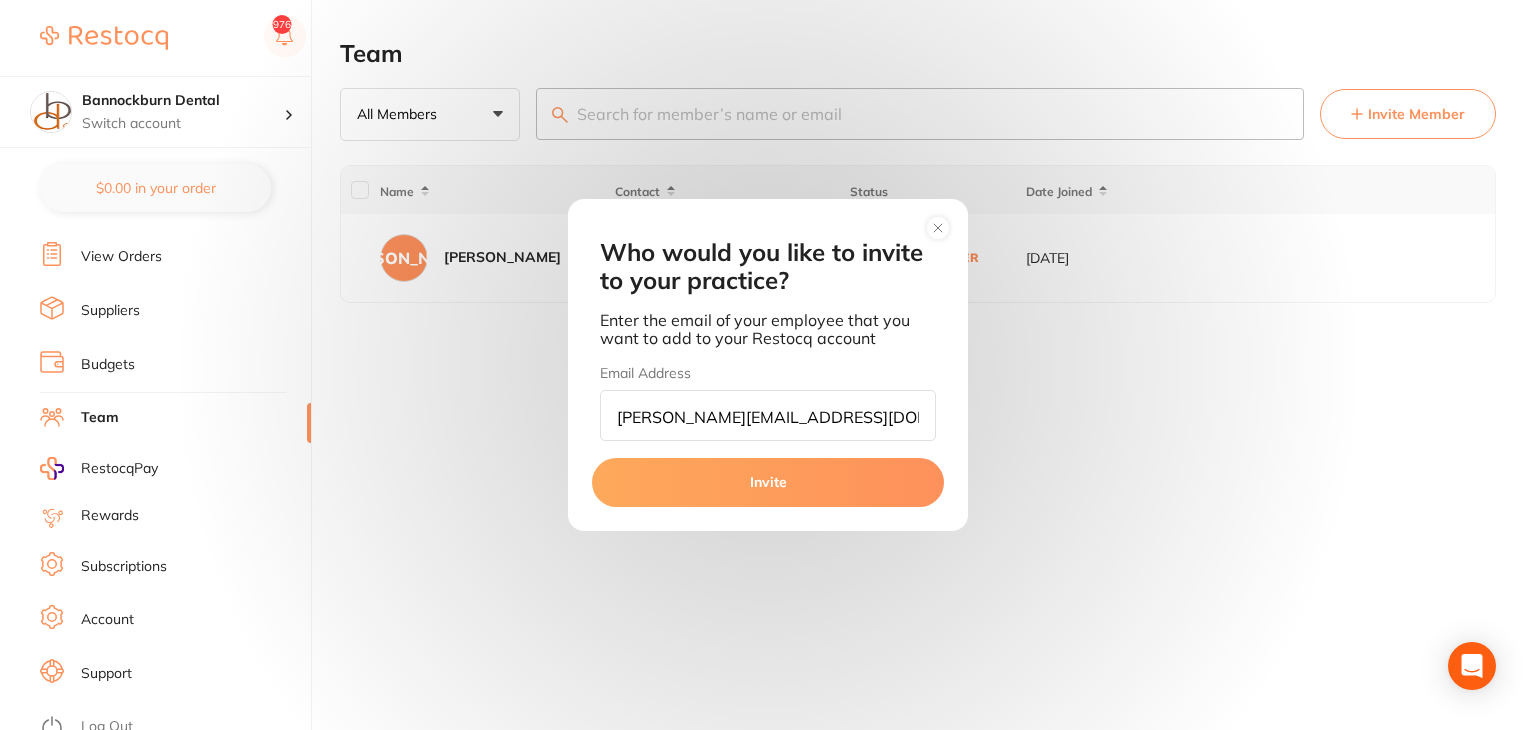 type on "[PERSON_NAME][EMAIL_ADDRESS][DOMAIN_NAME]" 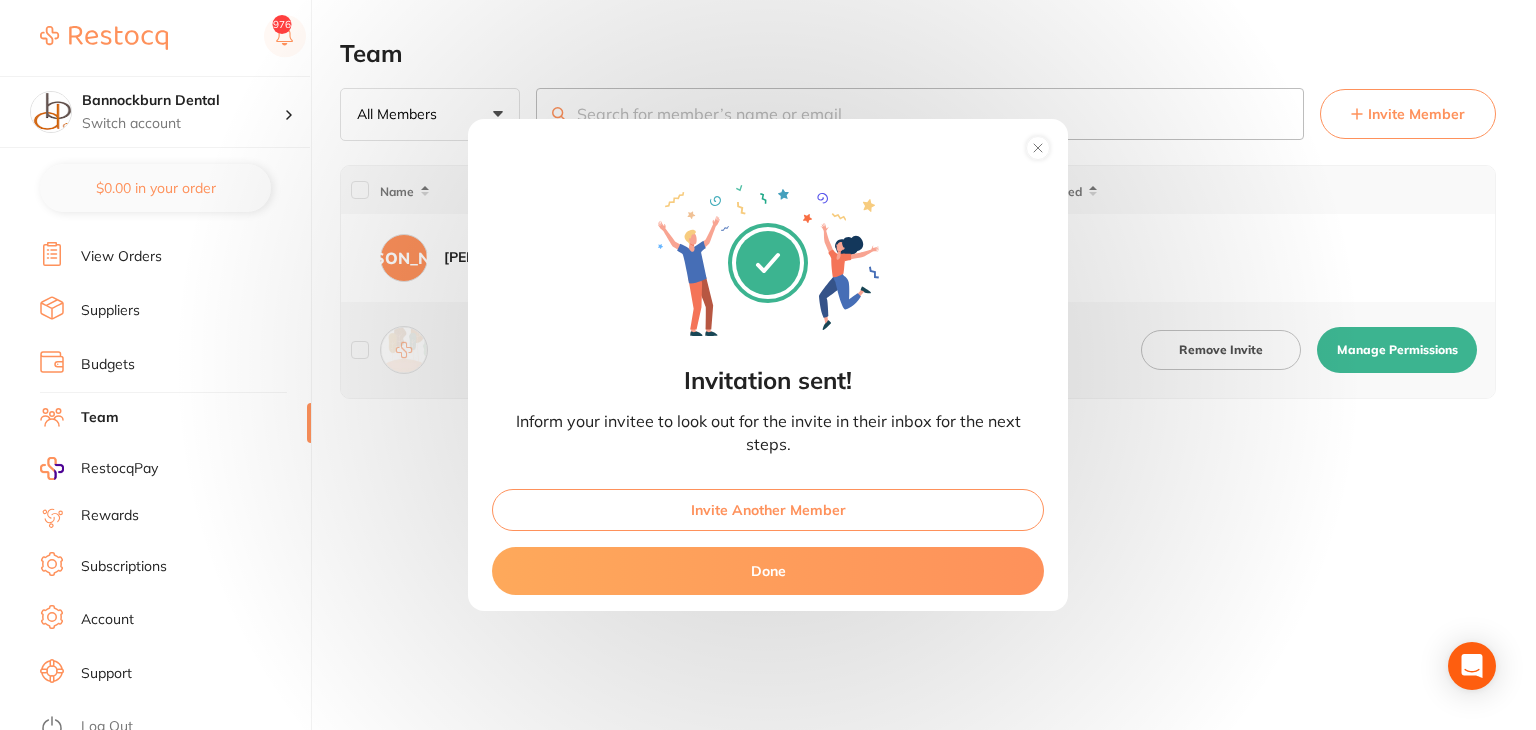click 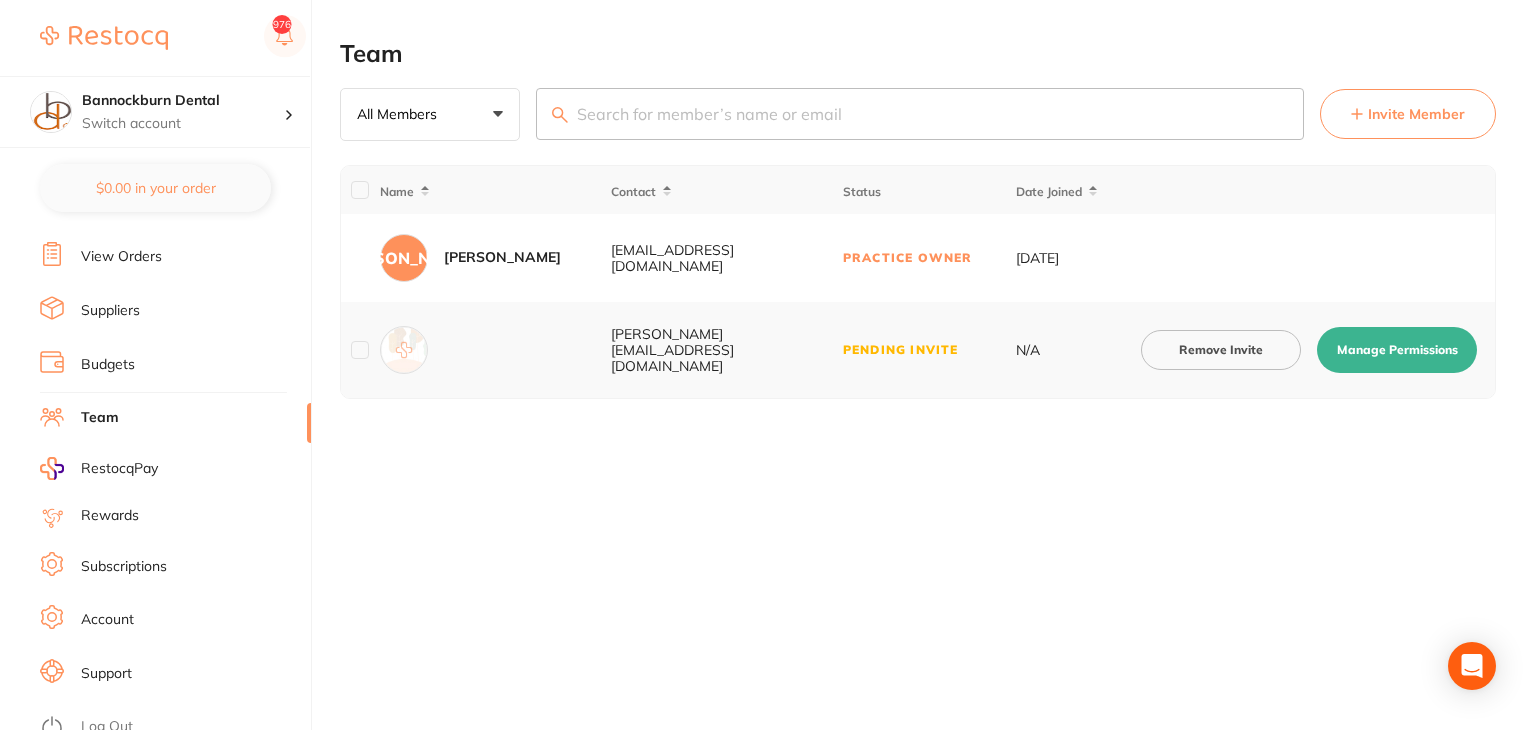 click on "Manage Permissions" at bounding box center [1397, 350] 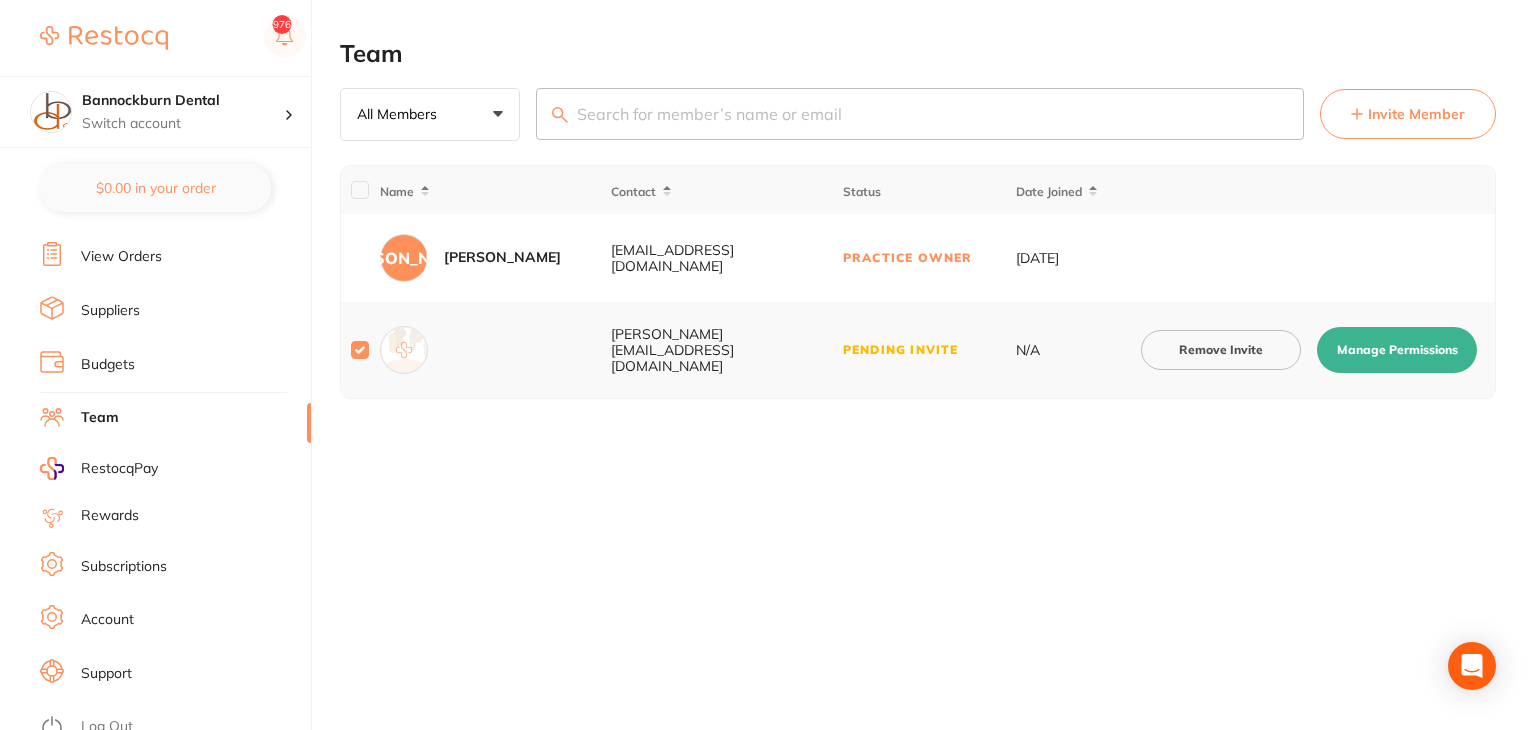 checkbox on "true" 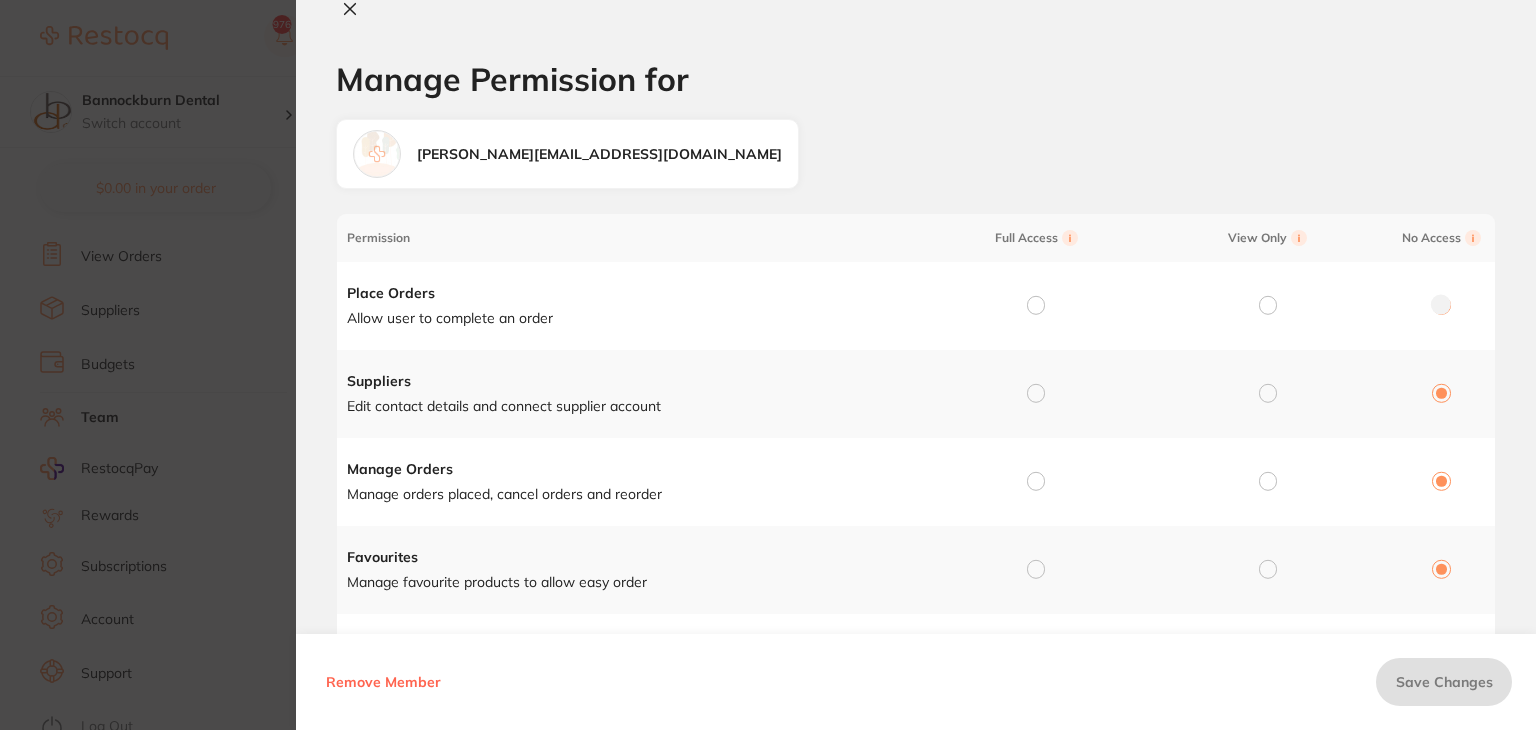 drag, startPoint x: 1040, startPoint y: 303, endPoint x: 1029, endPoint y: 369, distance: 66.910385 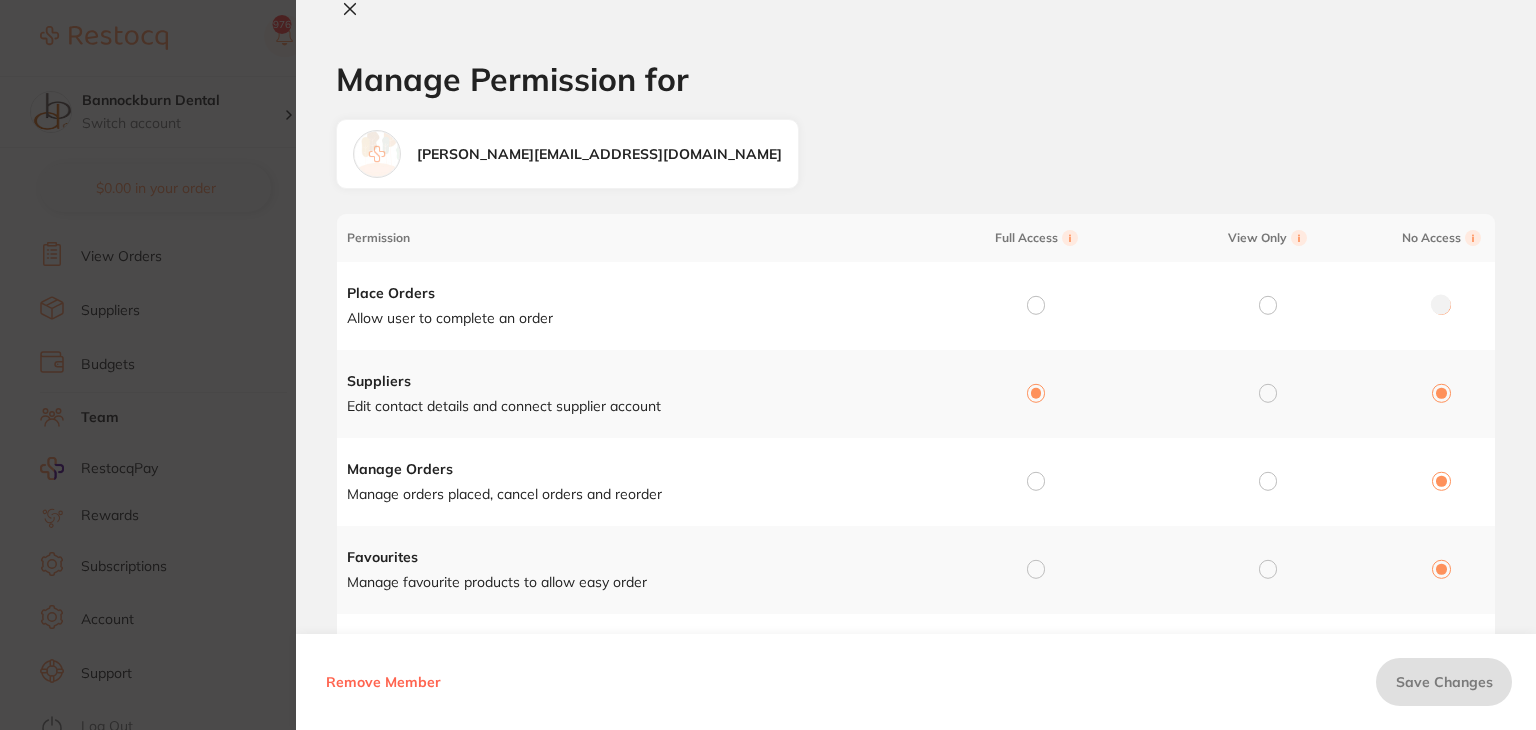 radio on "true" 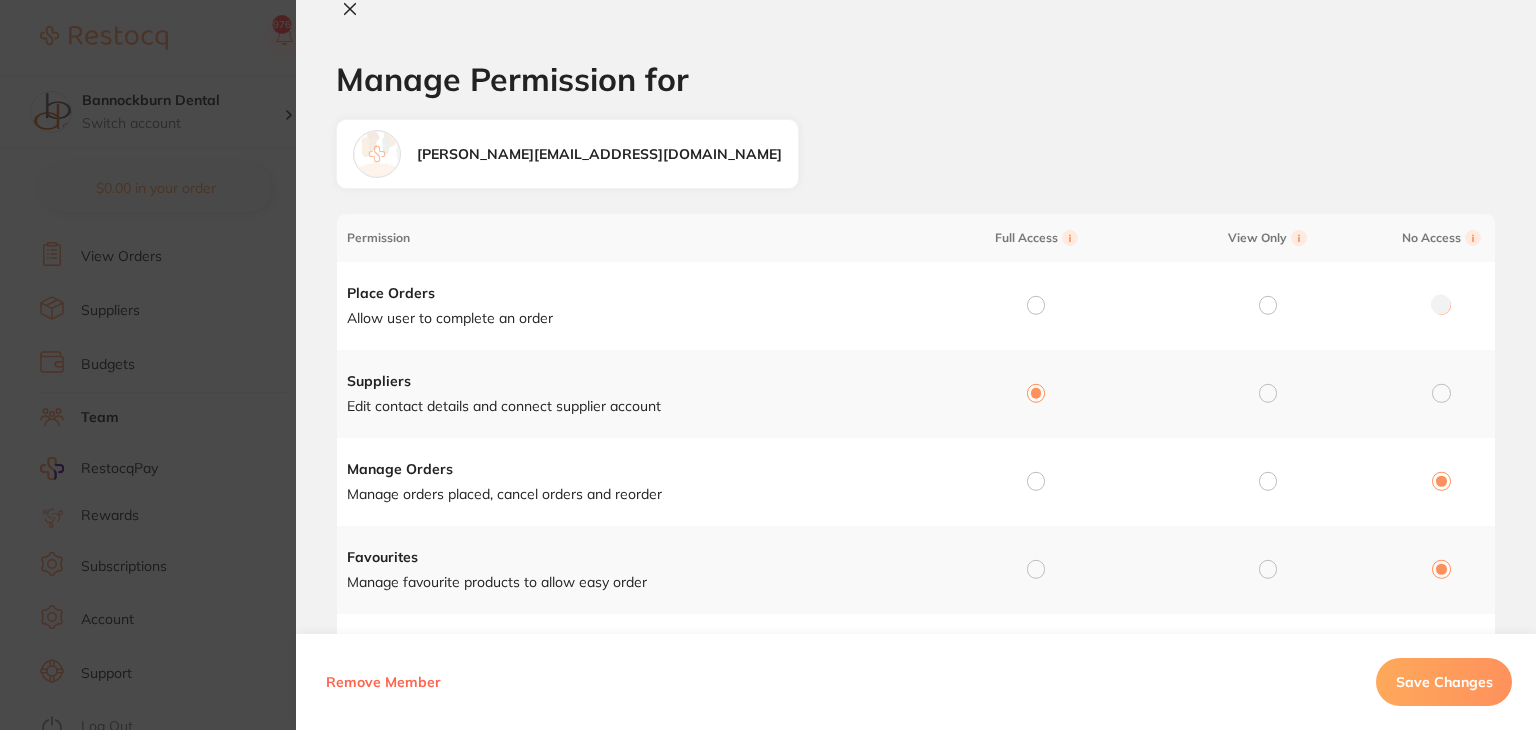 drag, startPoint x: 1033, startPoint y: 303, endPoint x: 1037, endPoint y: 373, distance: 70.11419 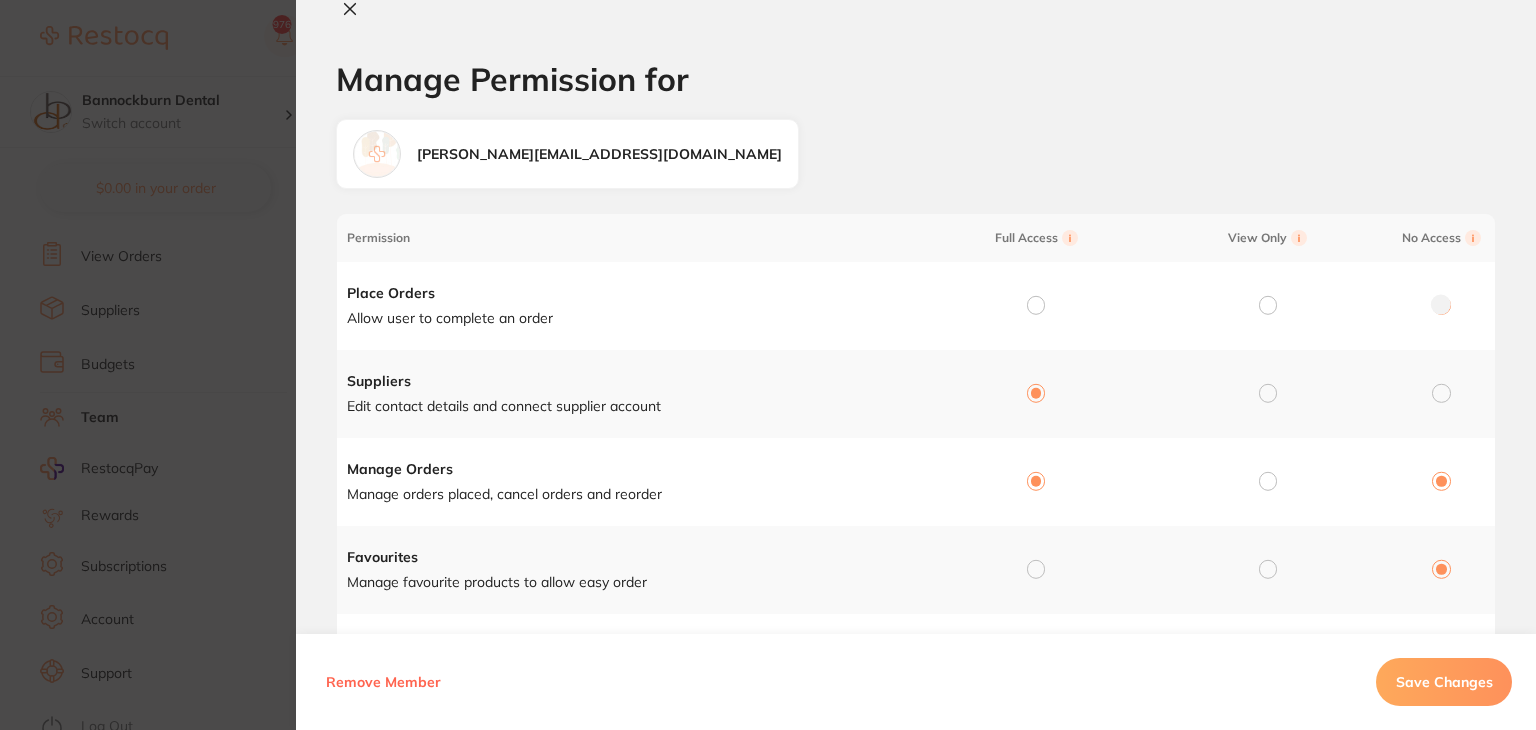 radio on "true" 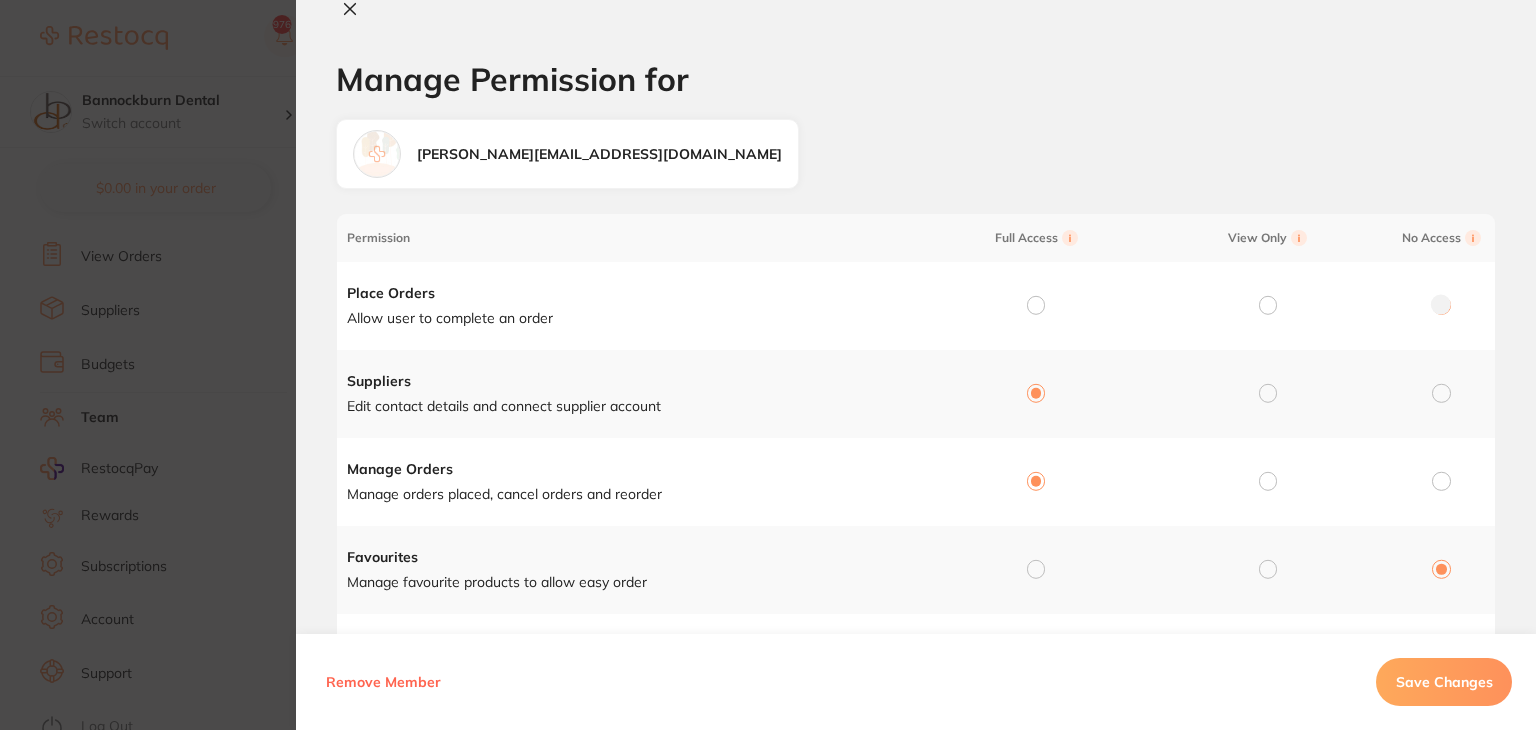 drag, startPoint x: 1033, startPoint y: 308, endPoint x: 1028, endPoint y: 452, distance: 144.08678 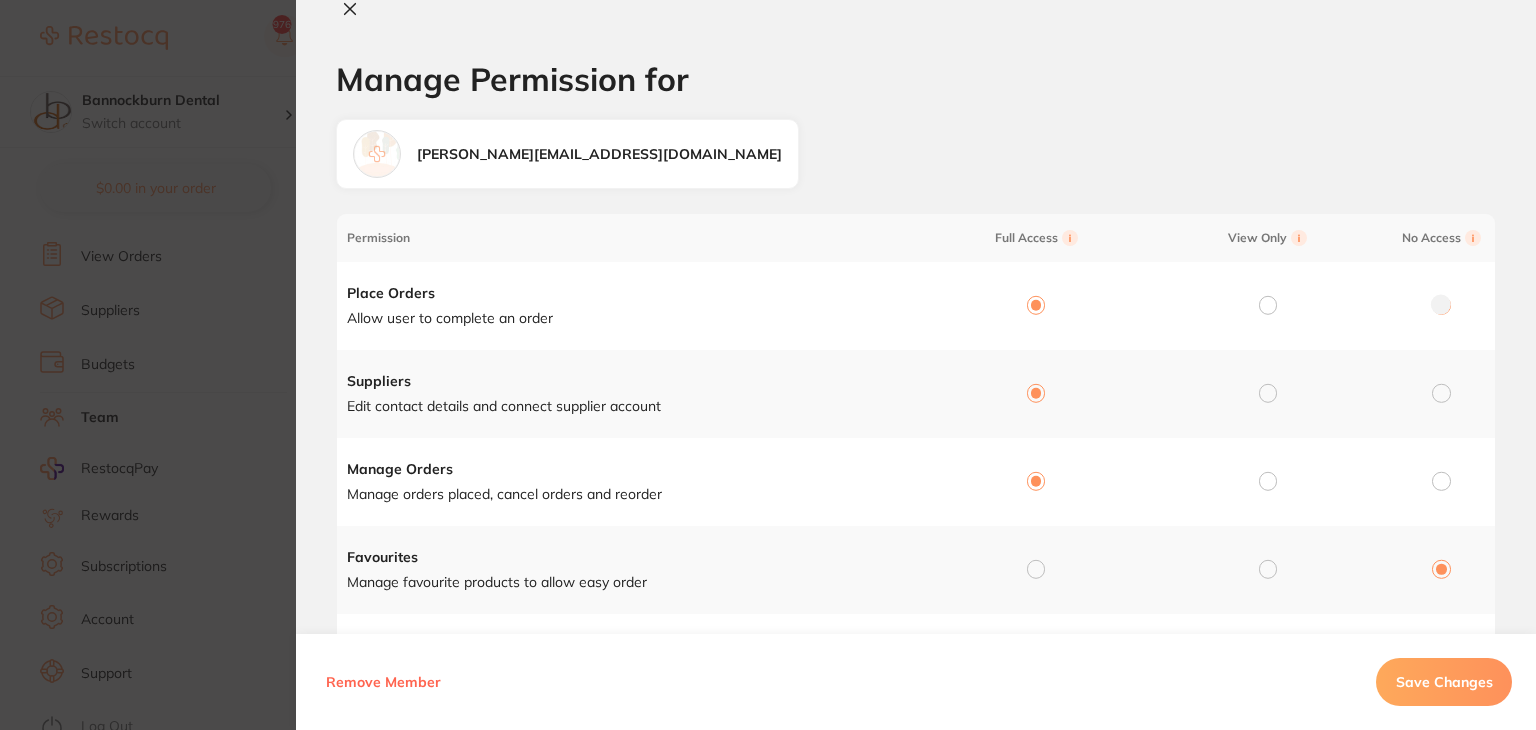 radio on "true" 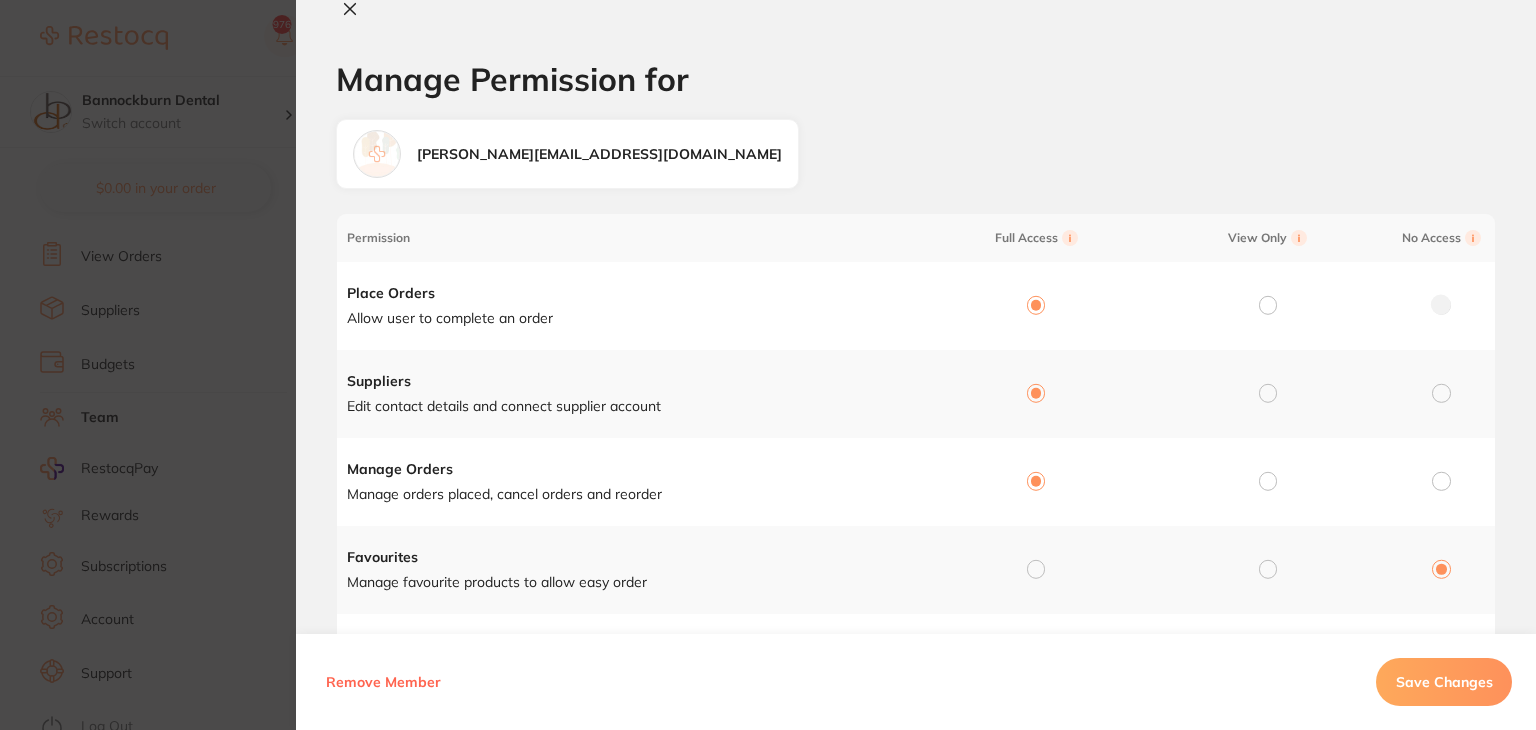 click at bounding box center [1036, 569] 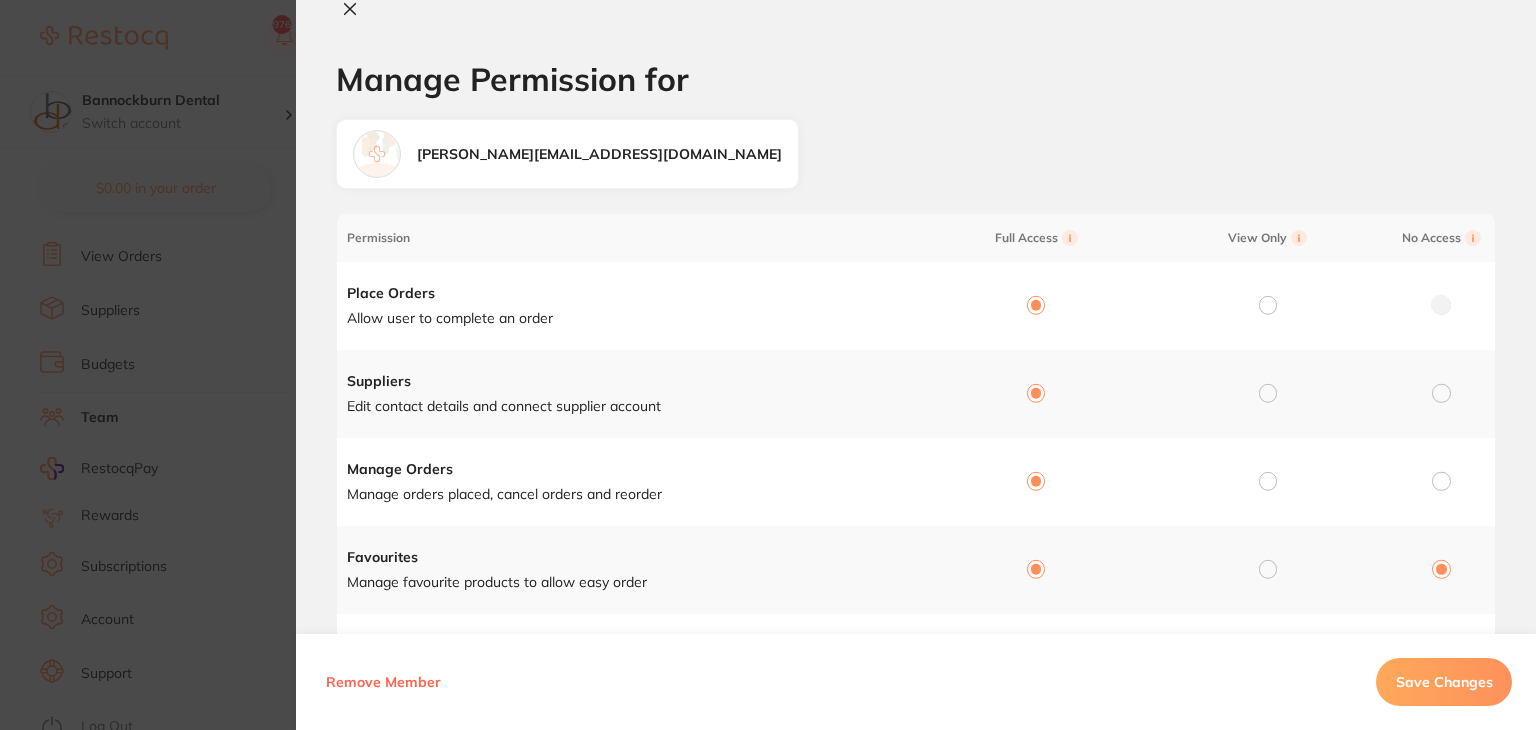 radio on "true" 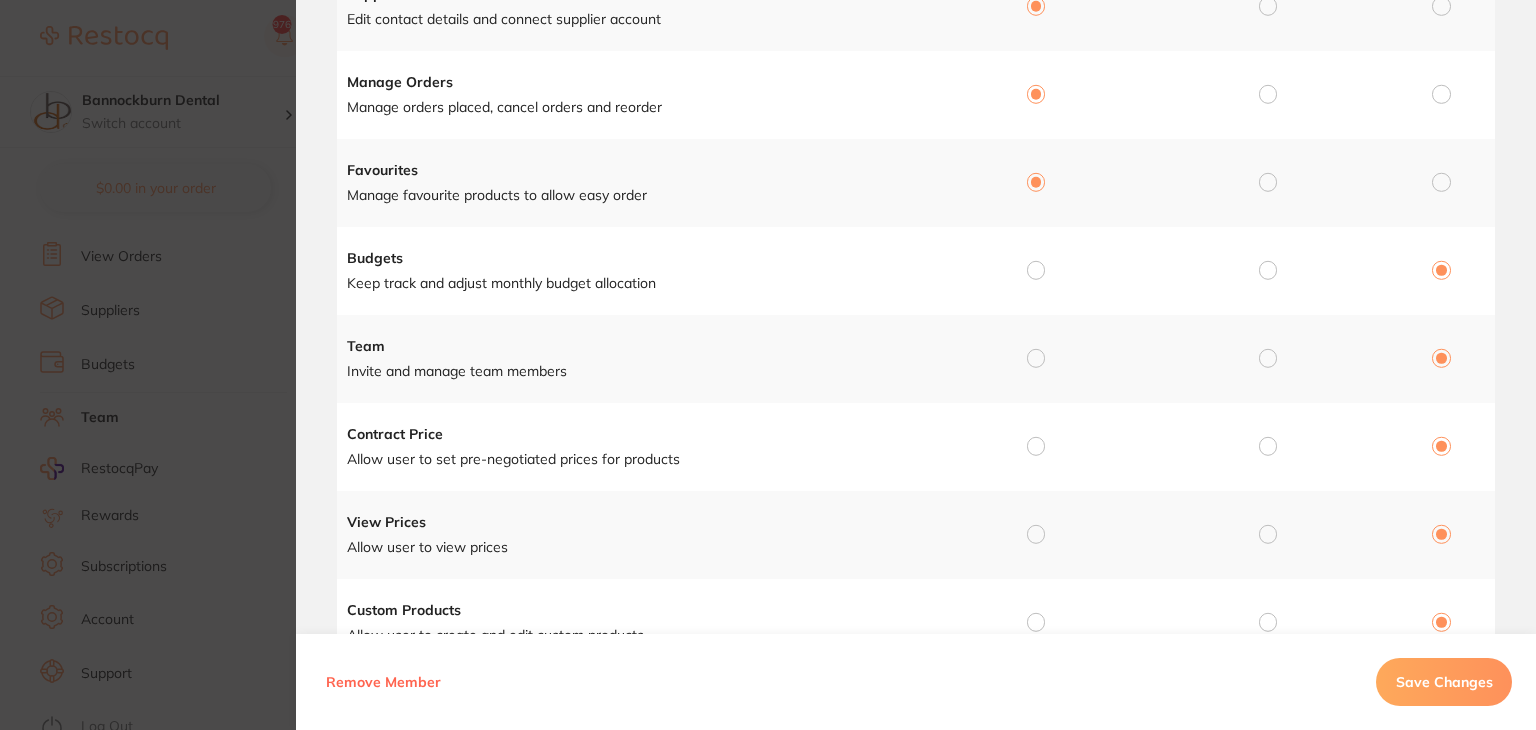 scroll, scrollTop: 400, scrollLeft: 0, axis: vertical 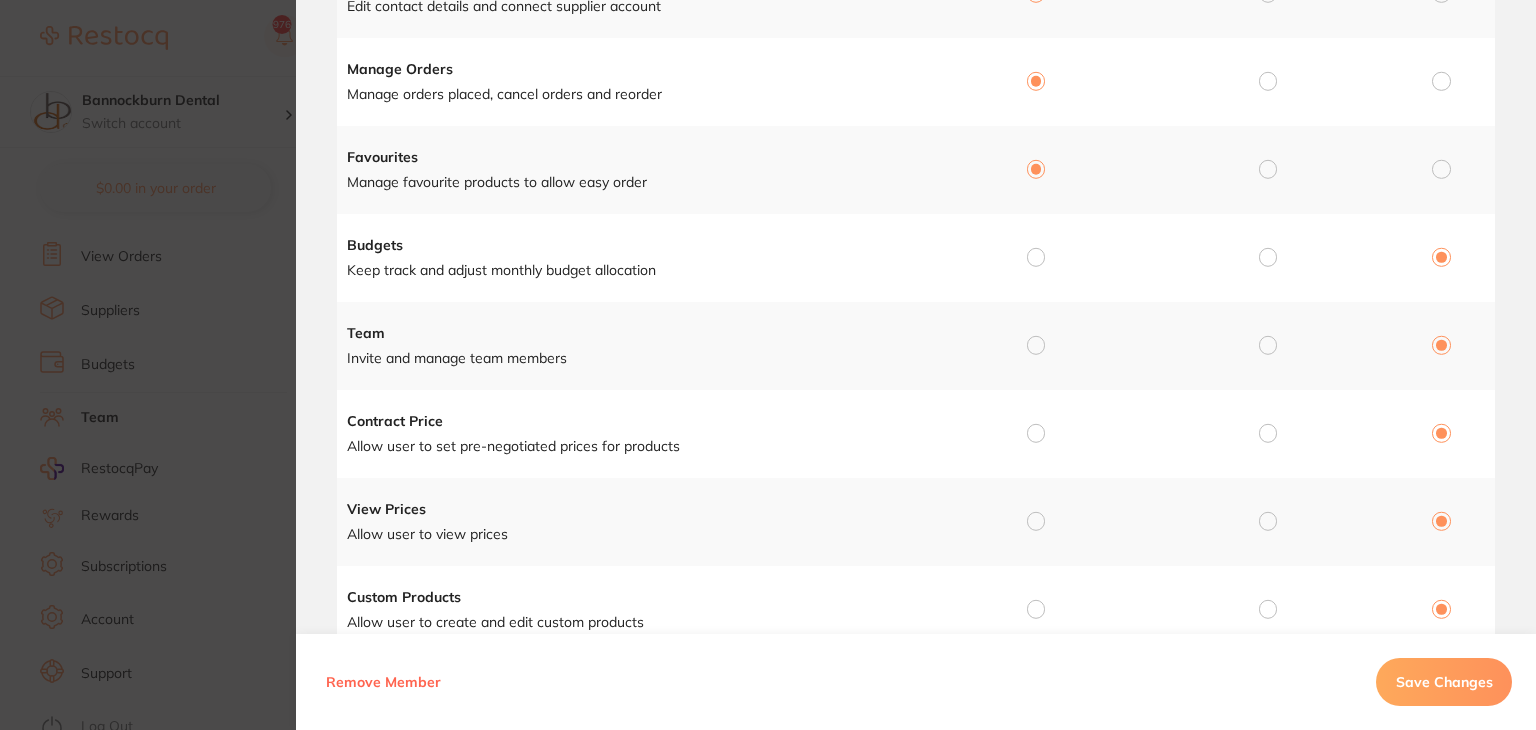 click at bounding box center [1036, 257] 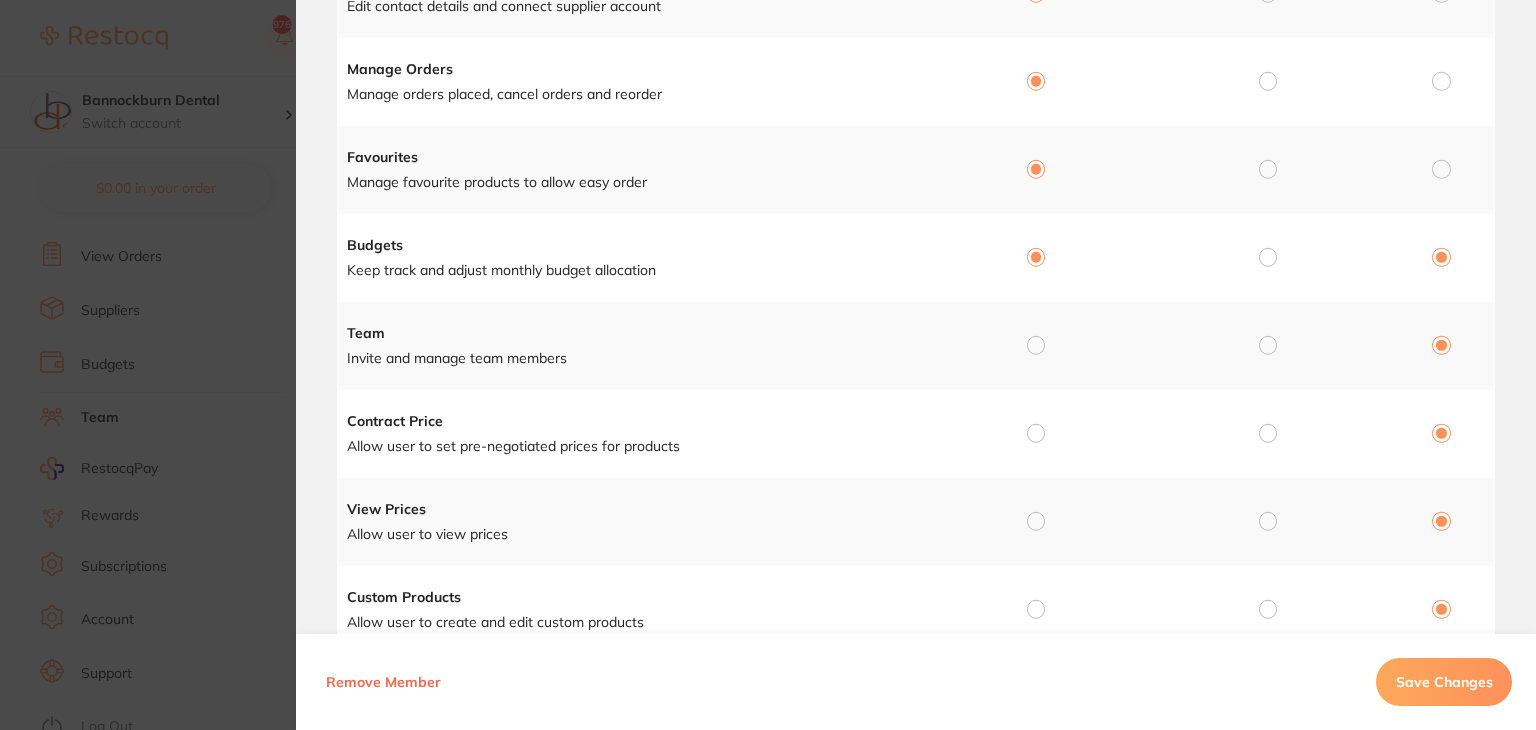 radio on "true" 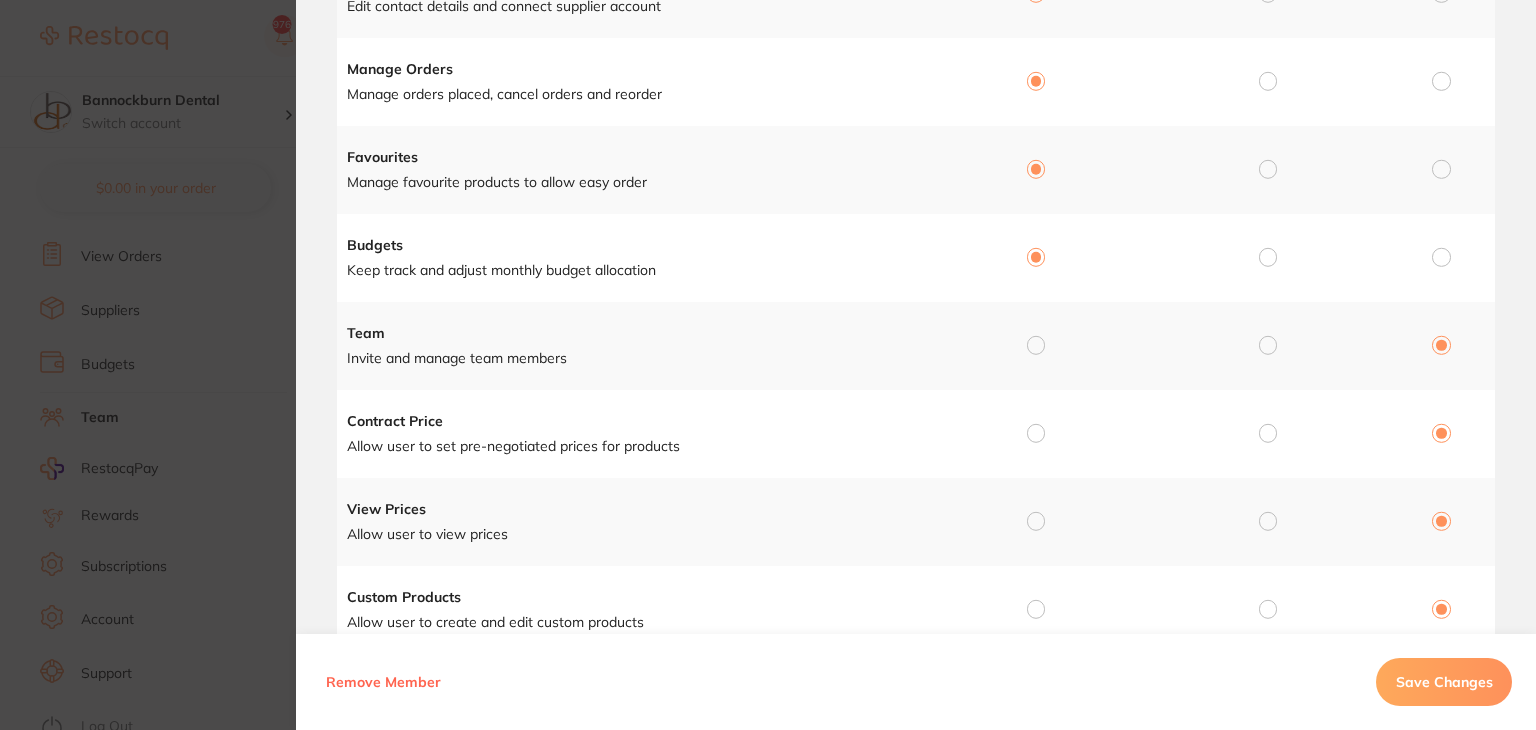 click at bounding box center [1036, 345] 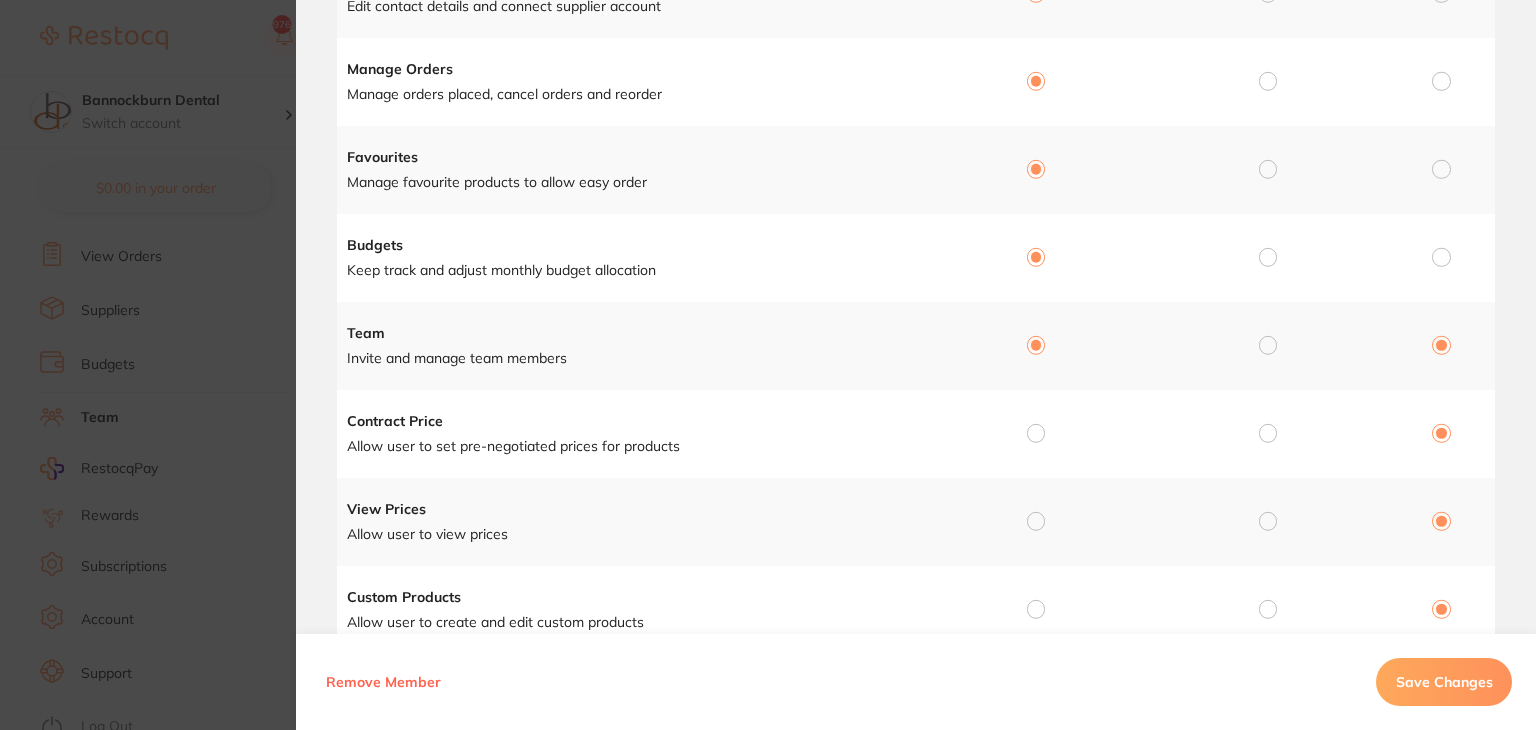 radio on "true" 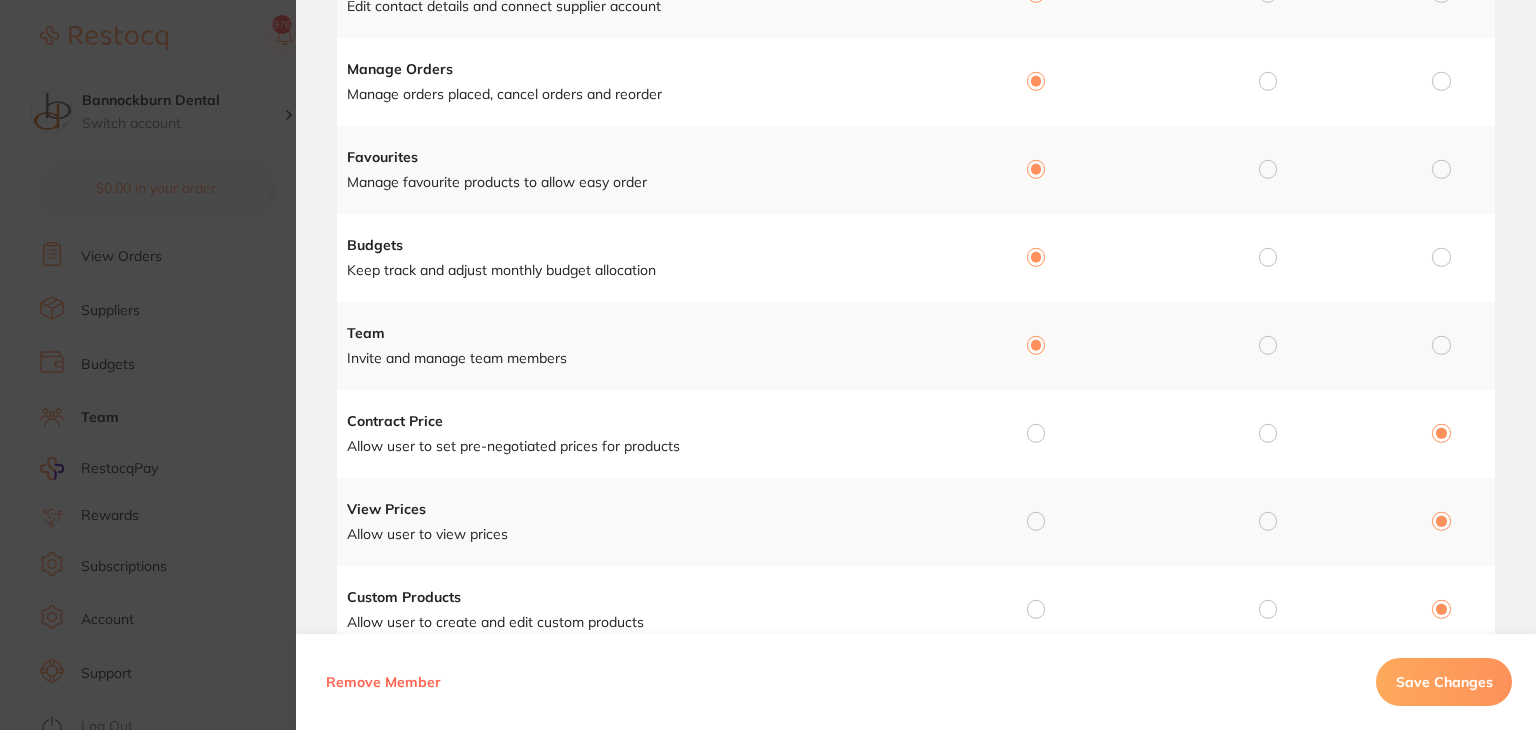 click at bounding box center (1036, 433) 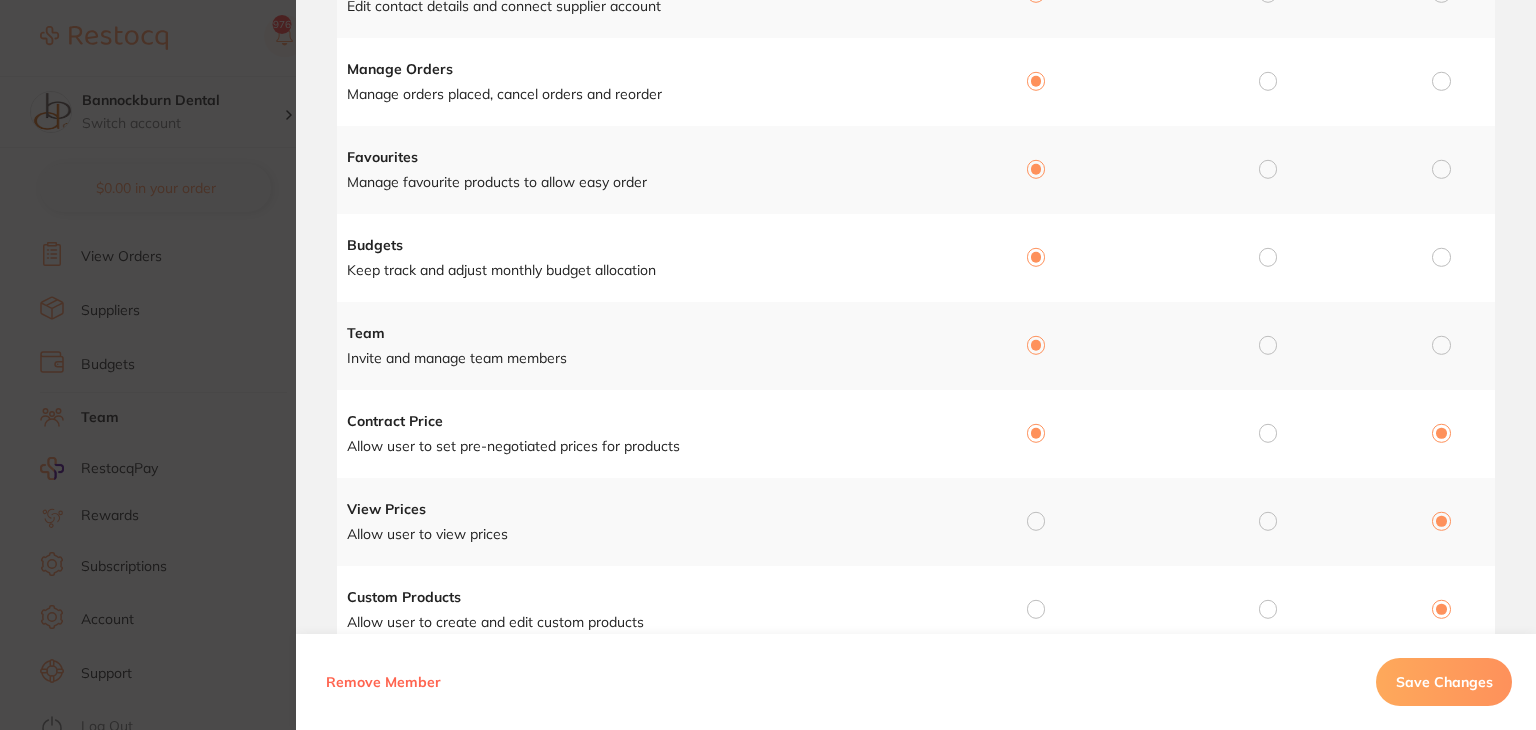 radio on "true" 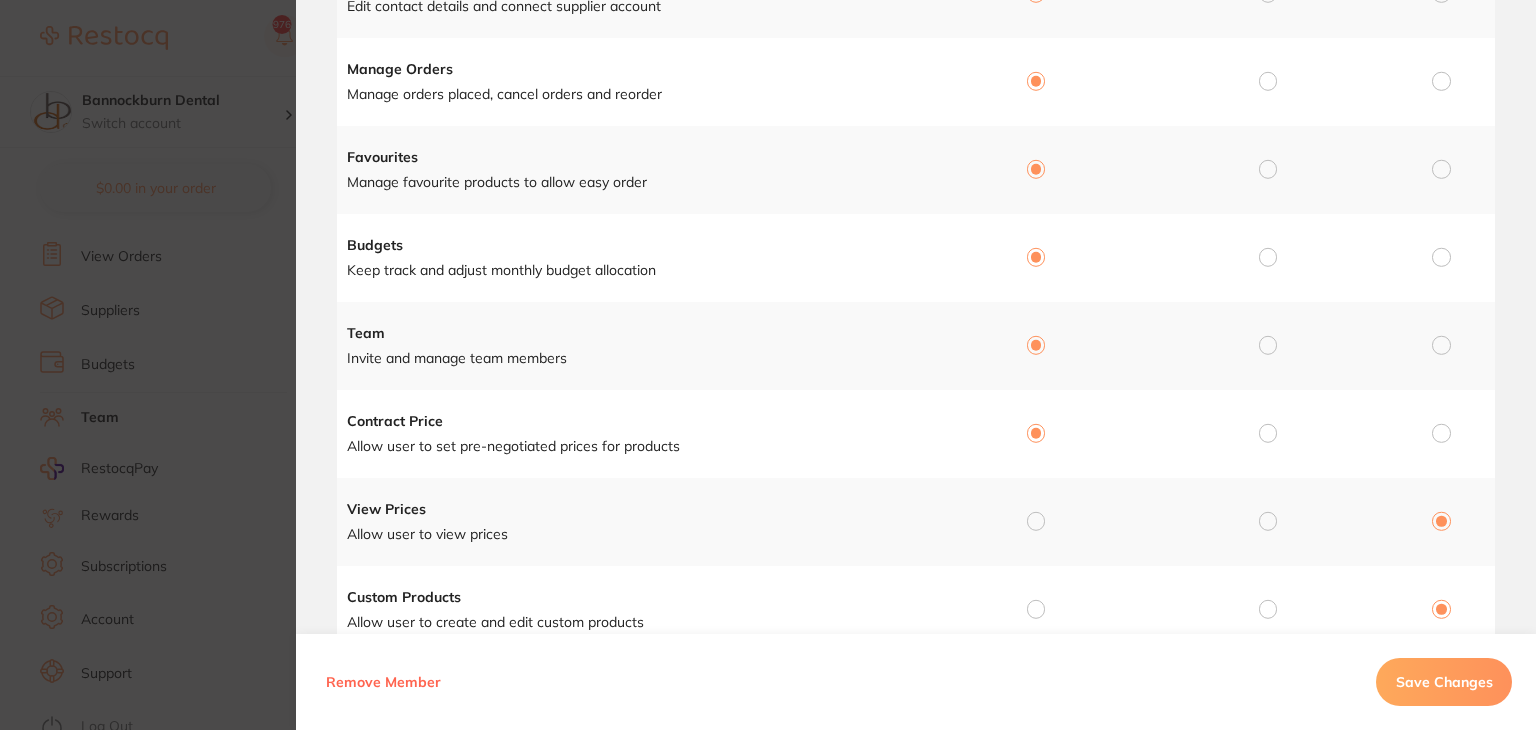 drag, startPoint x: 1028, startPoint y: 520, endPoint x: 1032, endPoint y: 585, distance: 65.12296 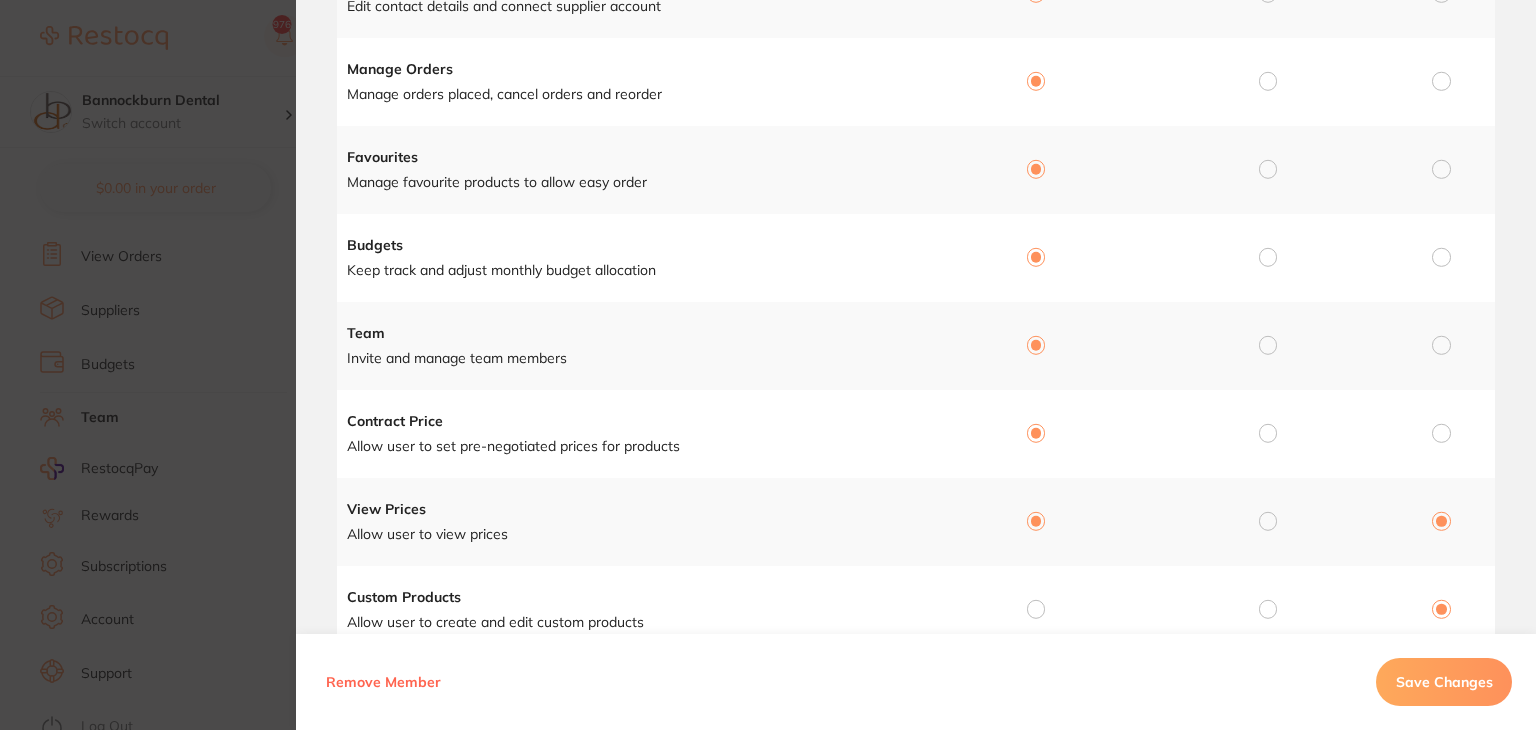 radio on "true" 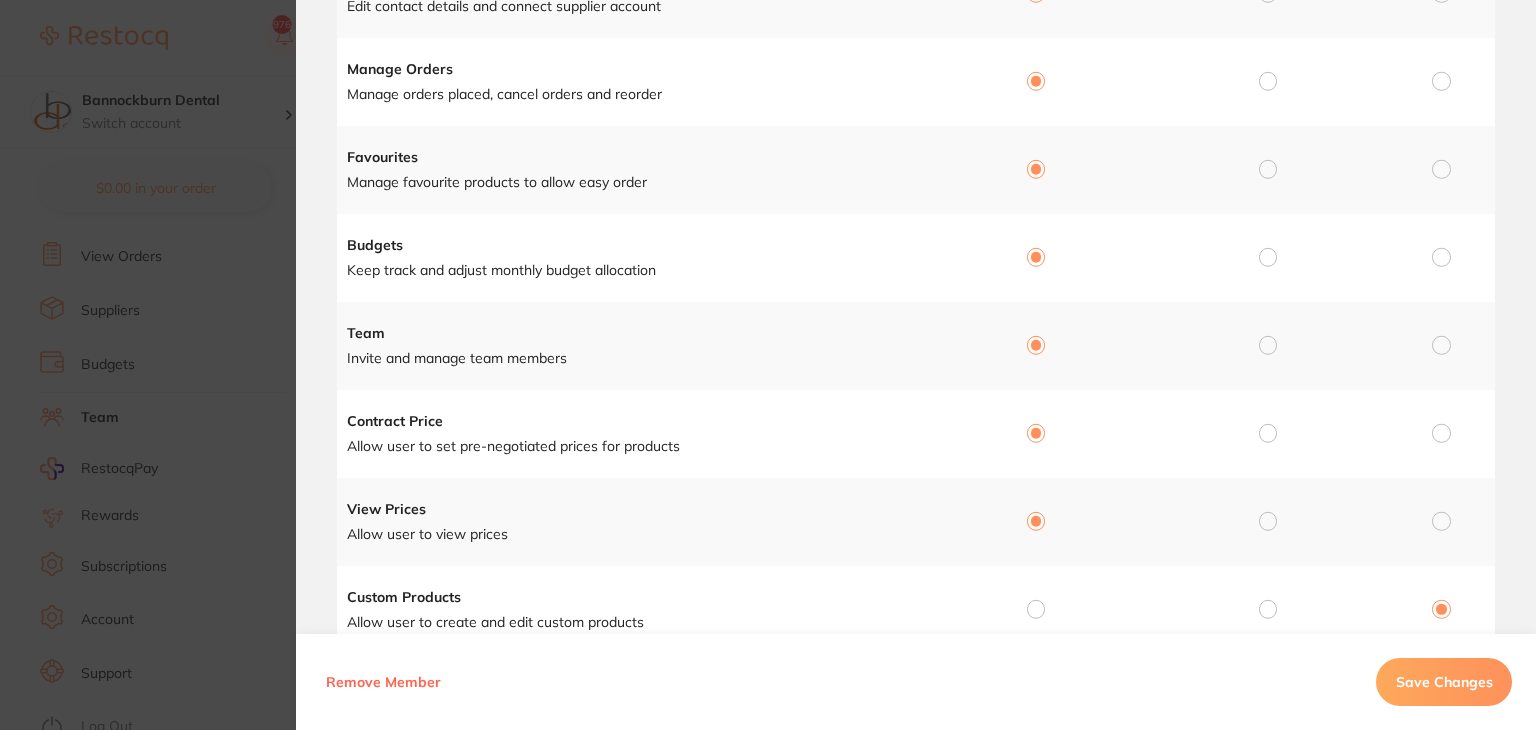 click at bounding box center (1036, 609) 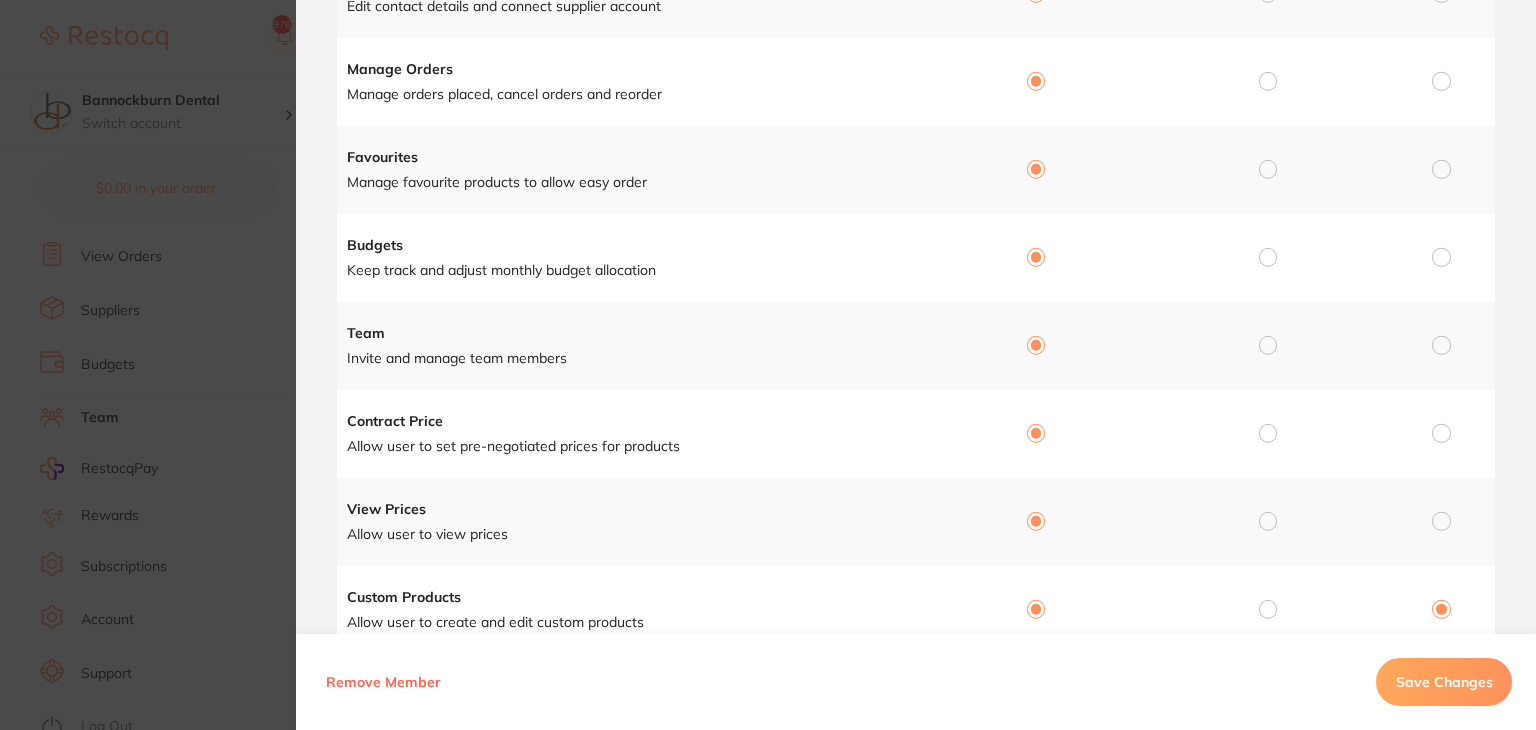 radio on "true" 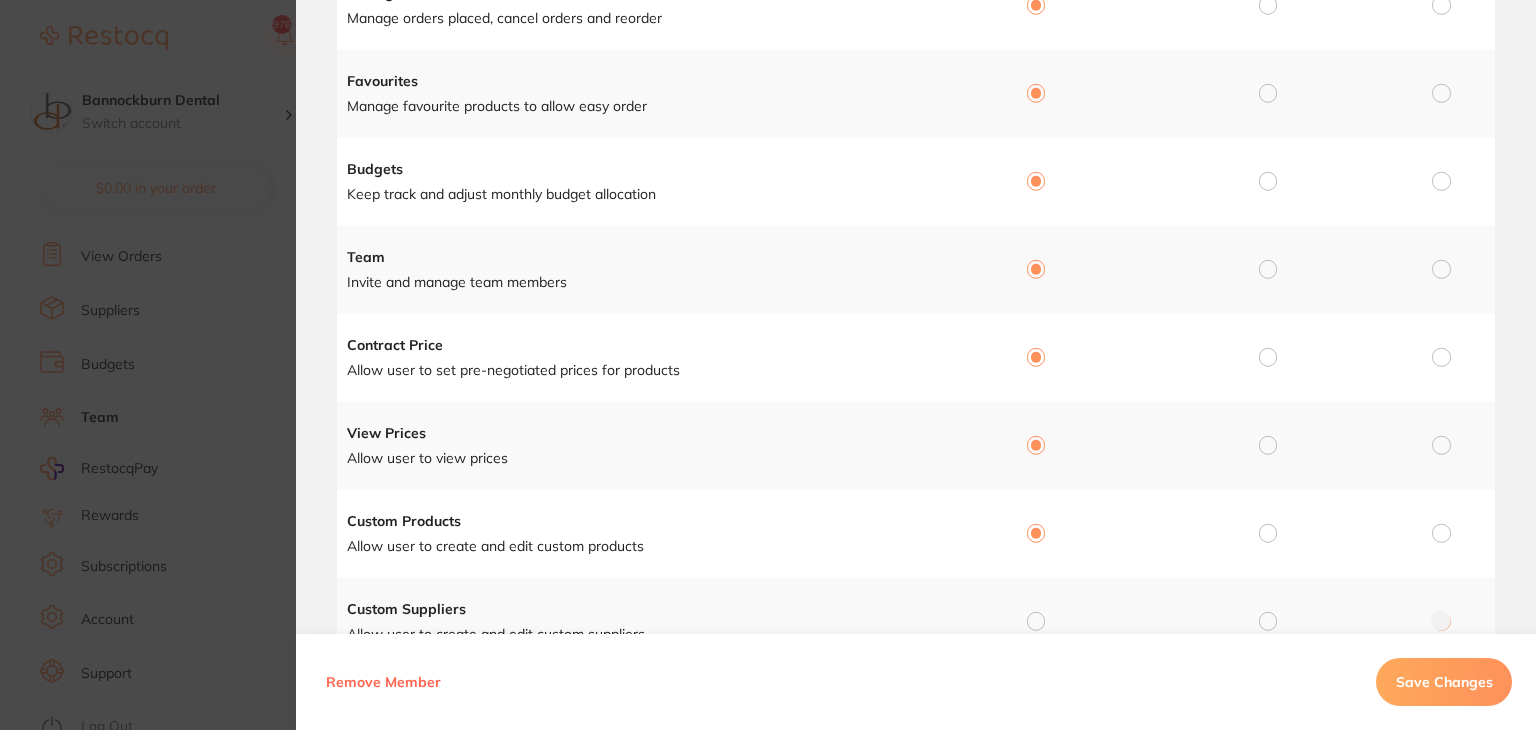 scroll, scrollTop: 562, scrollLeft: 0, axis: vertical 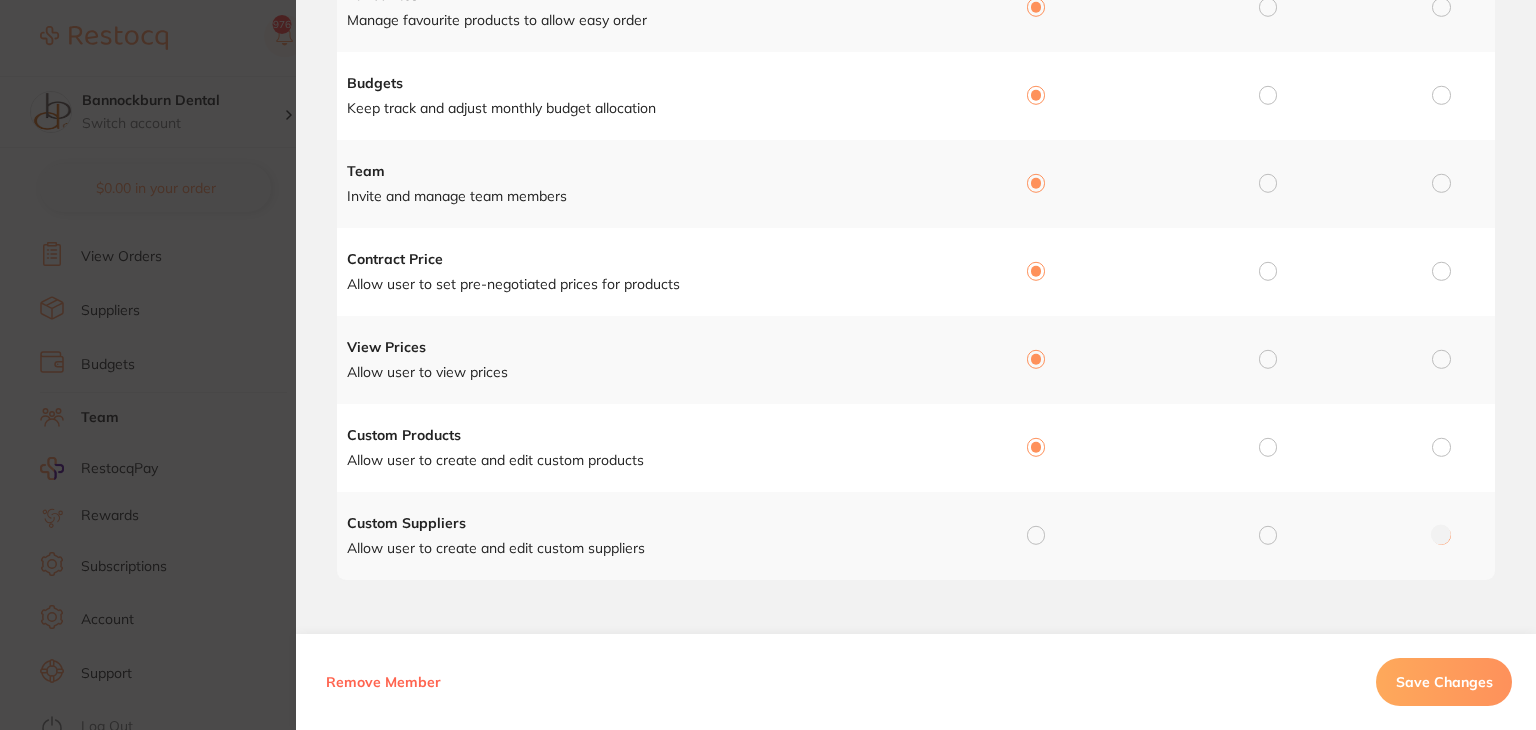 click at bounding box center (1036, 535) 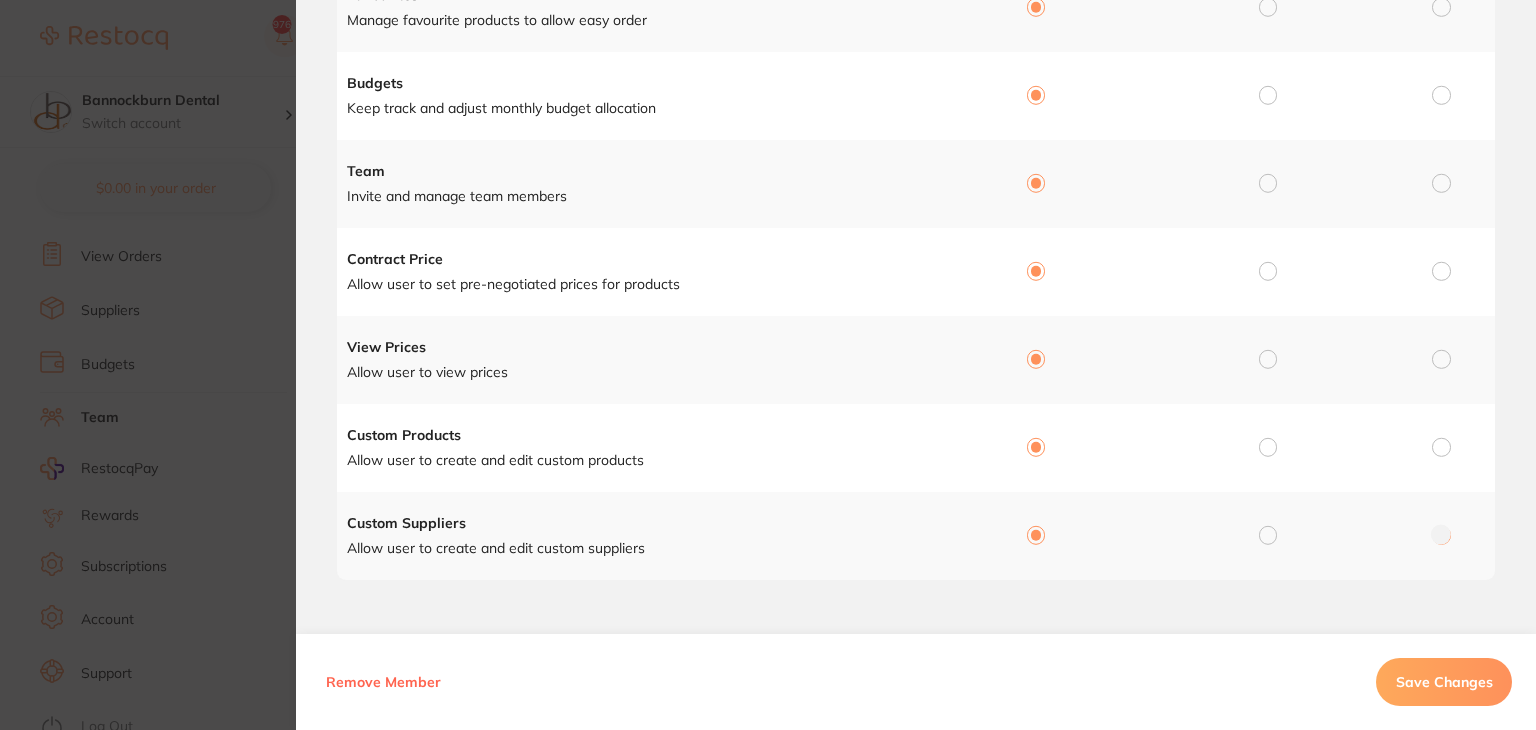 radio on "true" 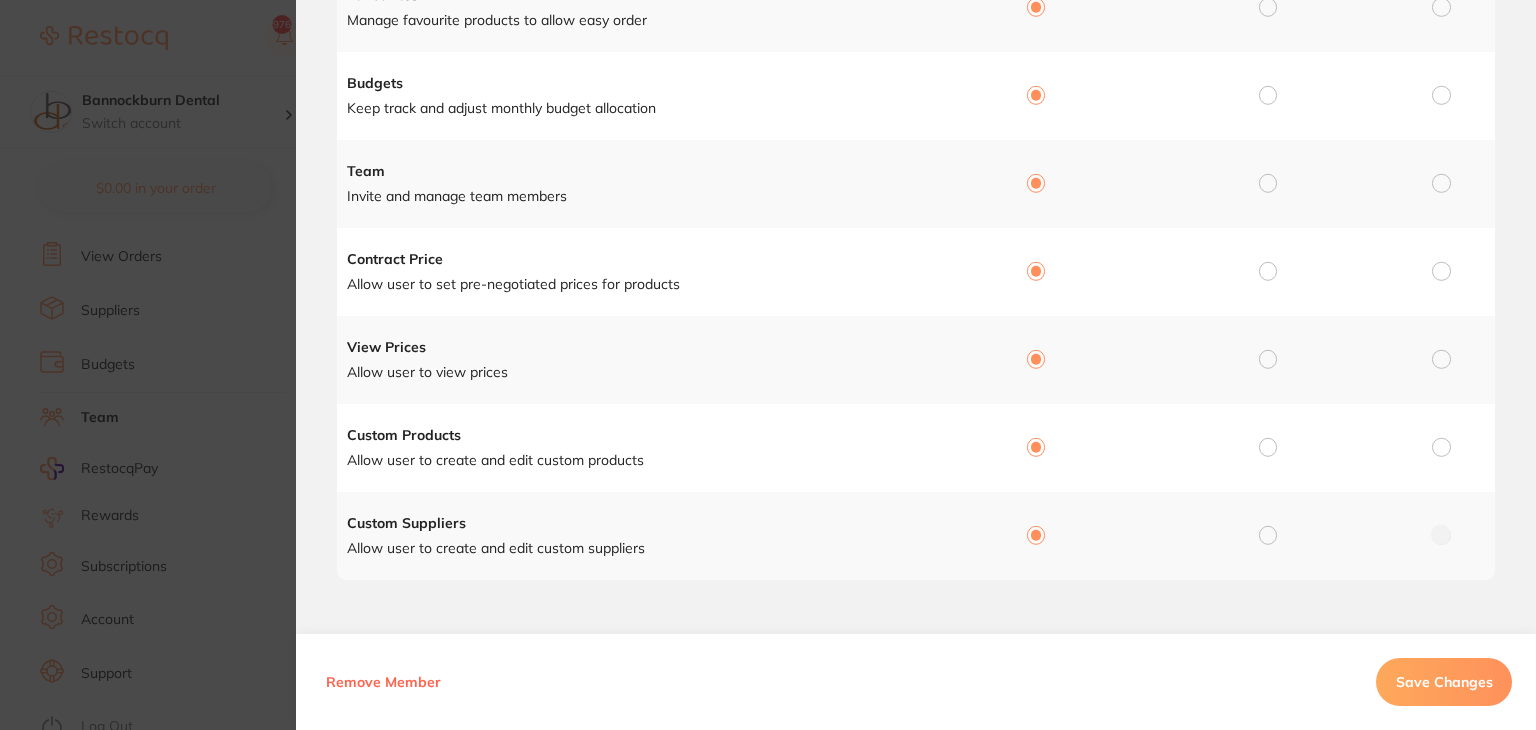 click on "Save Changes" at bounding box center (1444, 682) 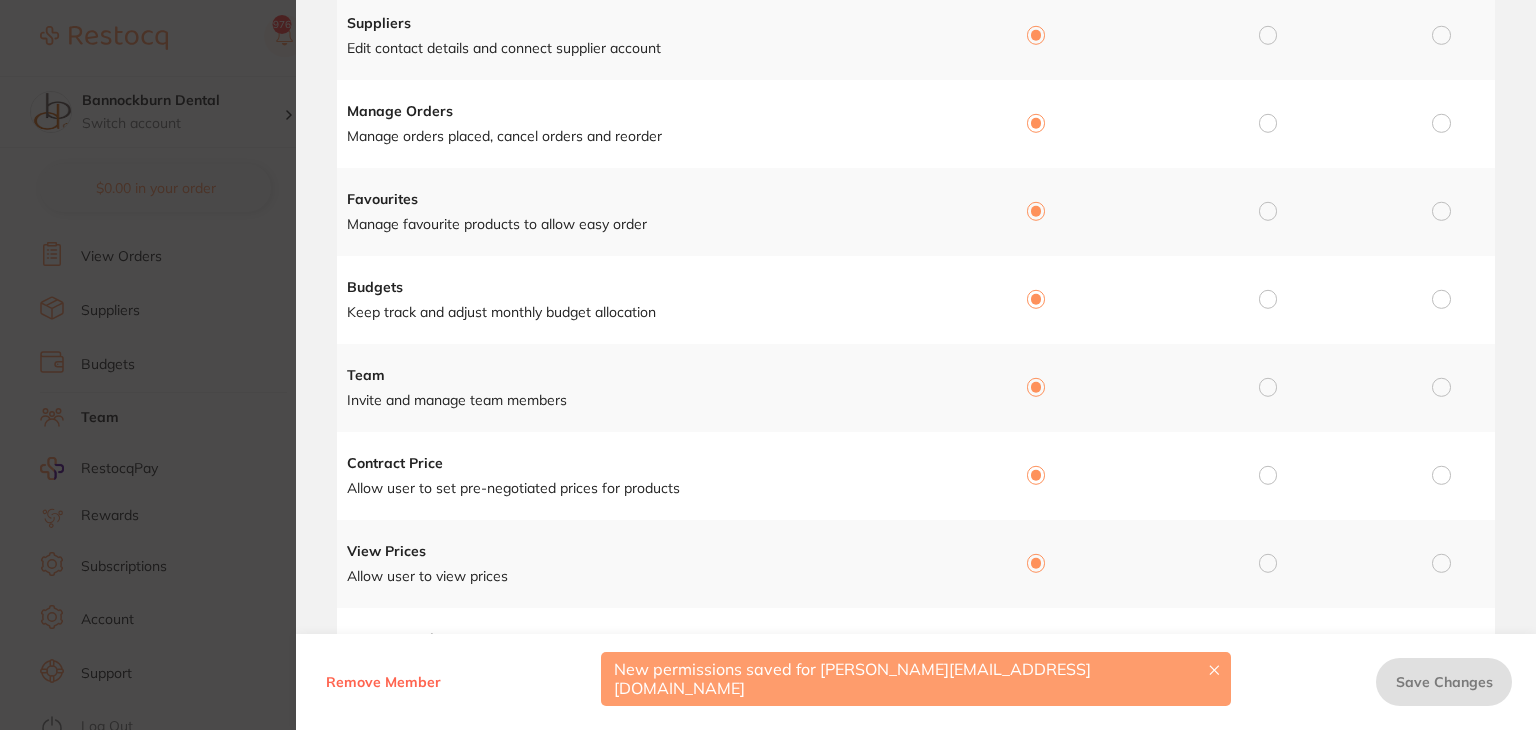 scroll, scrollTop: 0, scrollLeft: 0, axis: both 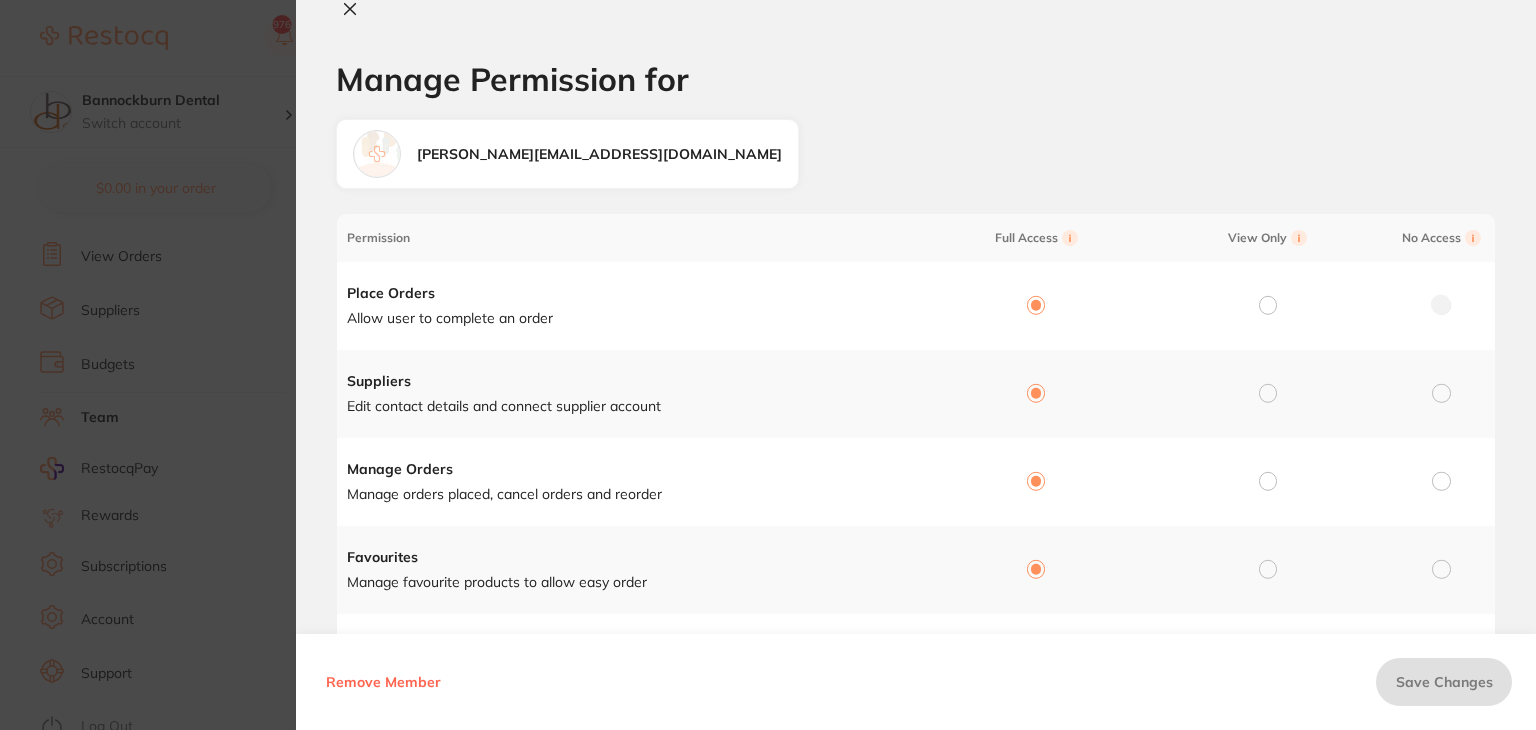 drag, startPoint x: 355, startPoint y: 11, endPoint x: 512, endPoint y: 56, distance: 163.32176 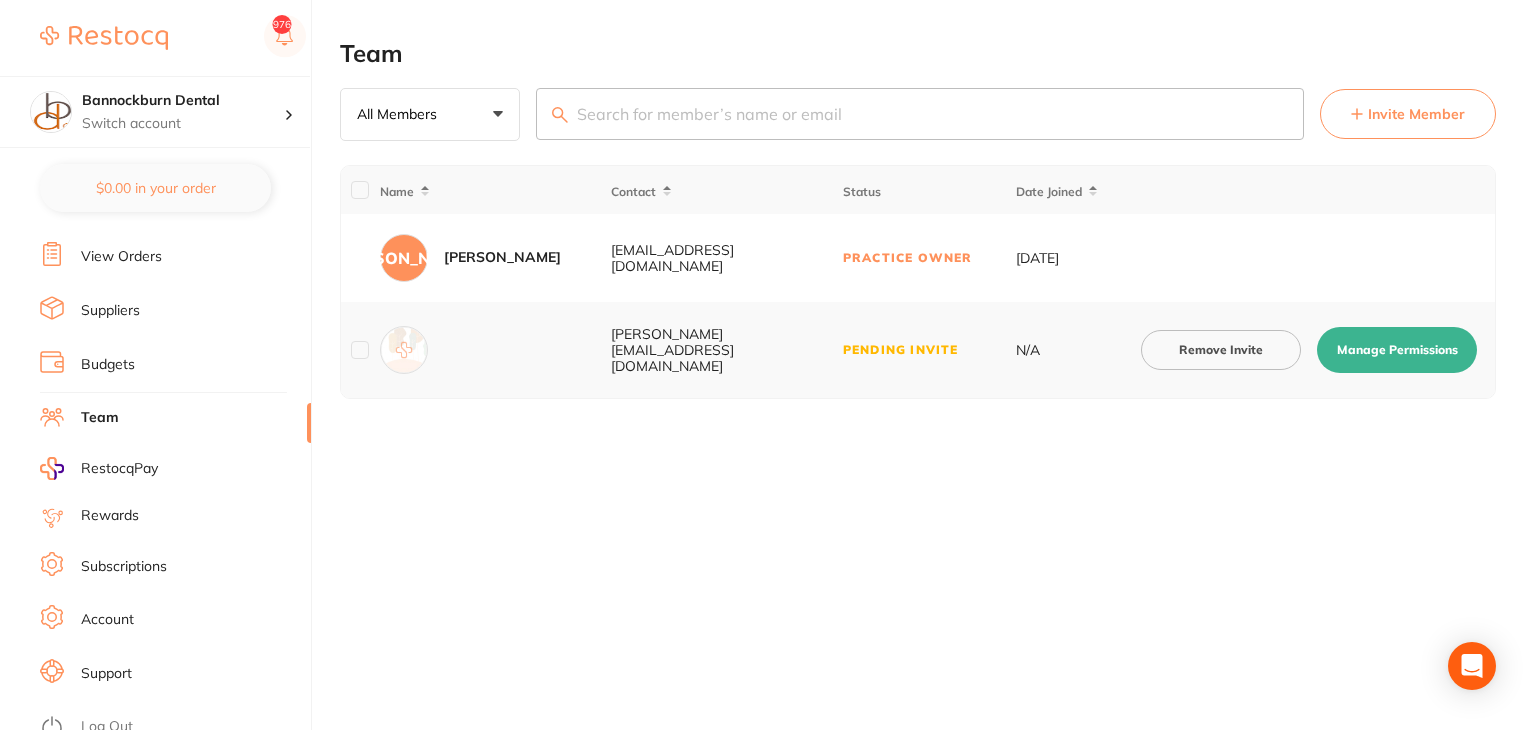 click on "Log Out" at bounding box center (107, 727) 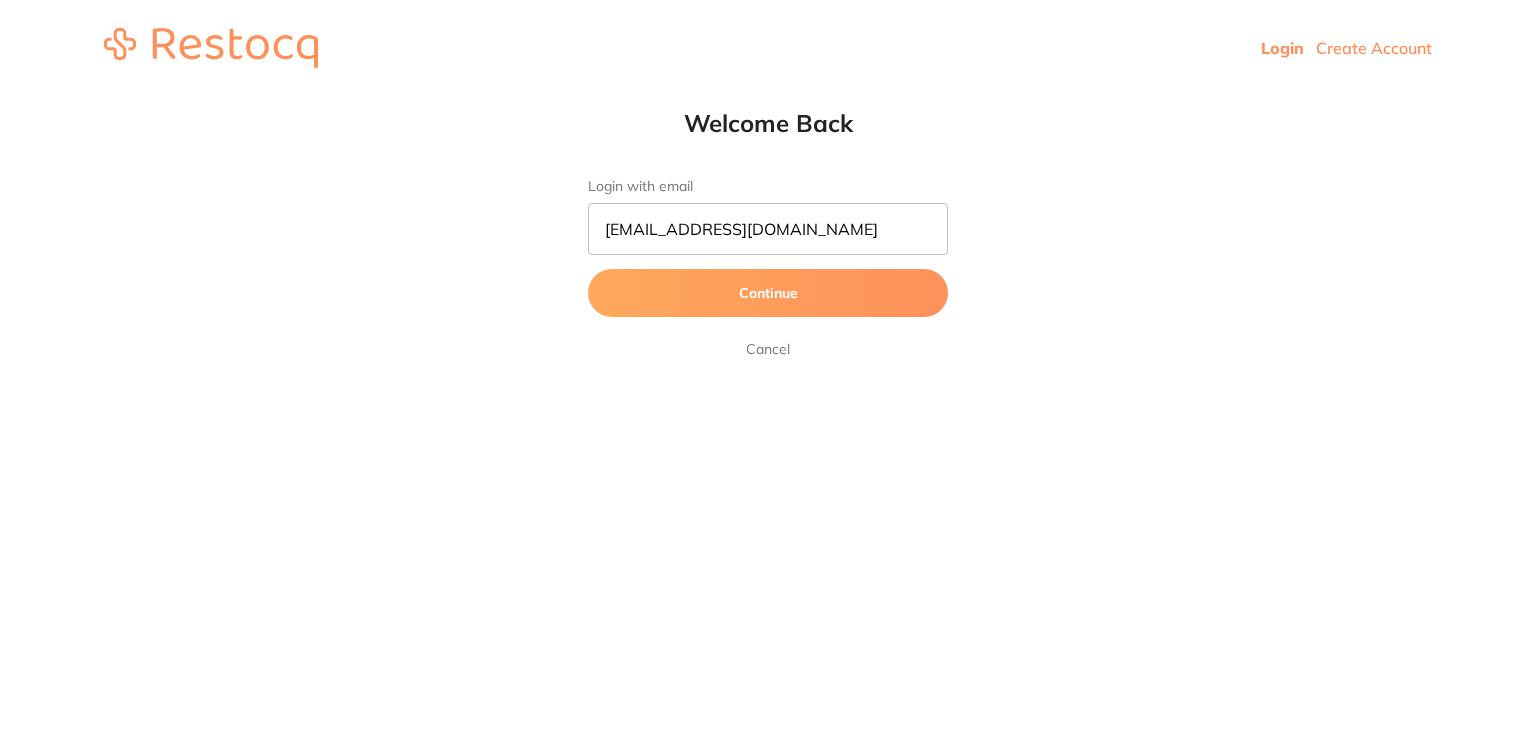 scroll, scrollTop: 0, scrollLeft: 0, axis: both 